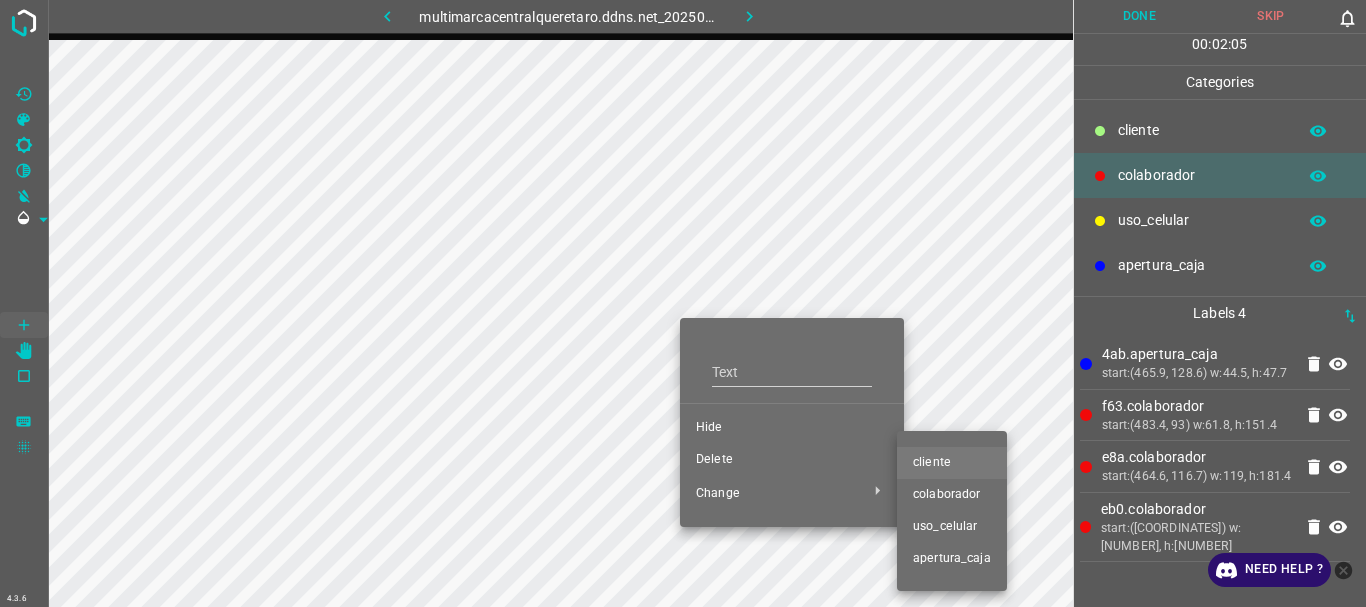scroll, scrollTop: 0, scrollLeft: 0, axis: both 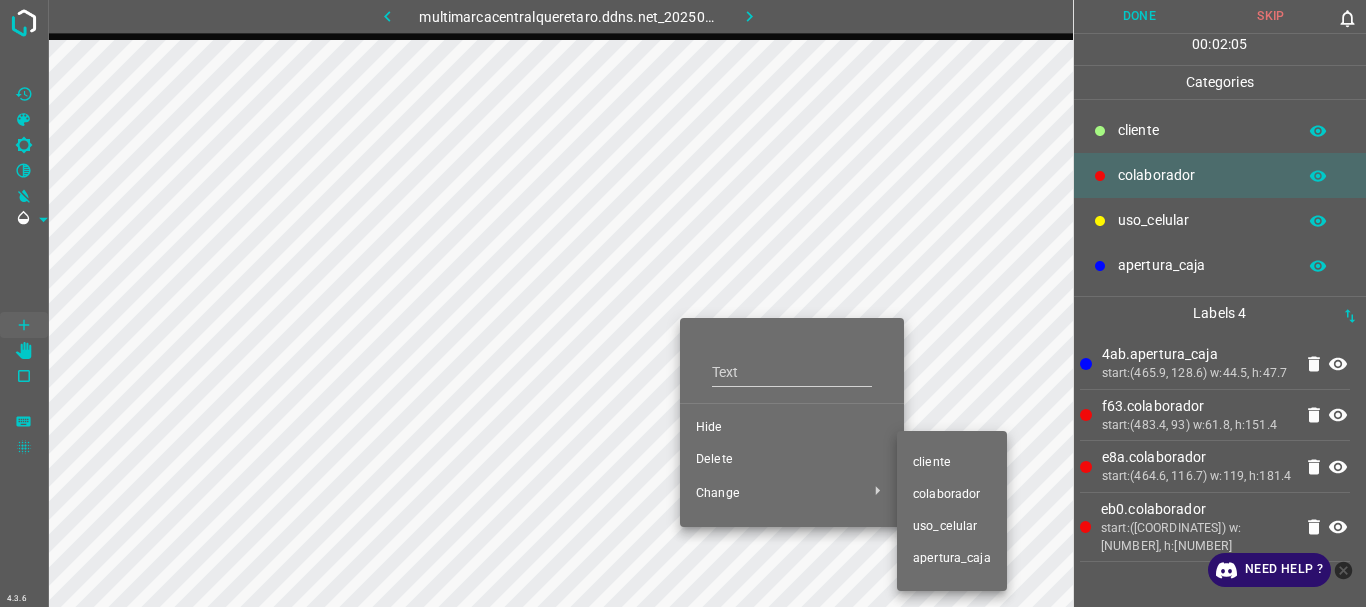 click on "​​cliente" at bounding box center (792, 364) 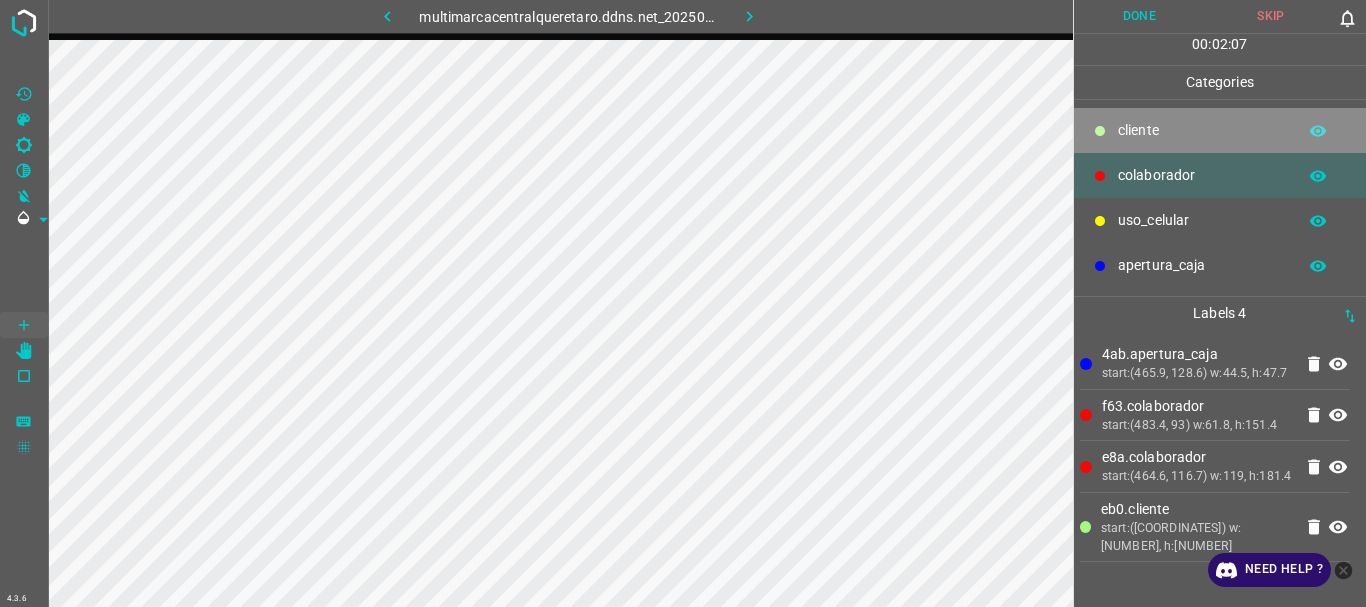 click on "​​cliente" at bounding box center (1202, 130) 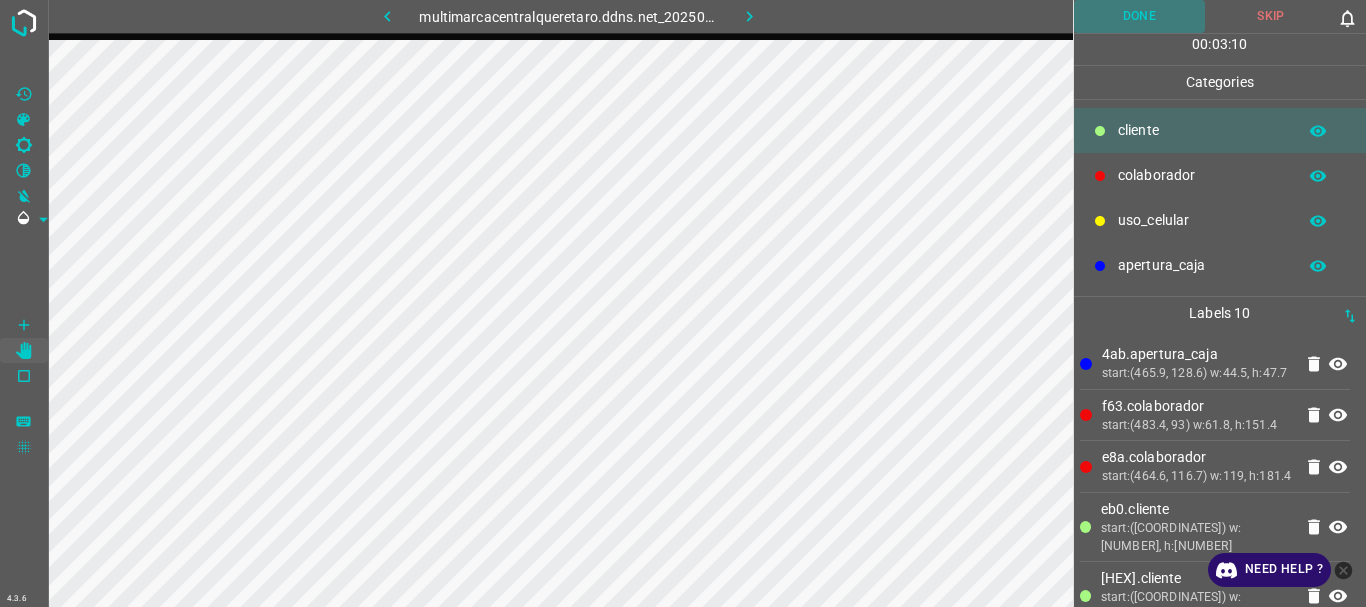 click on "Done" at bounding box center [1140, 16] 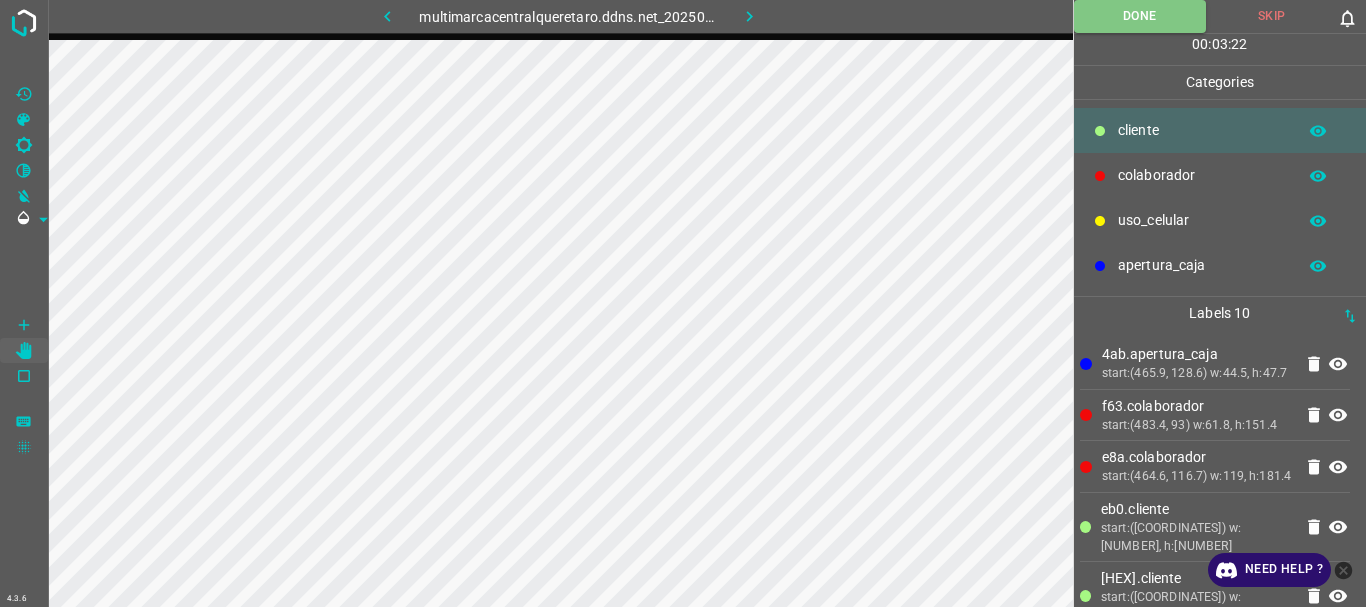 click at bounding box center [749, 16] 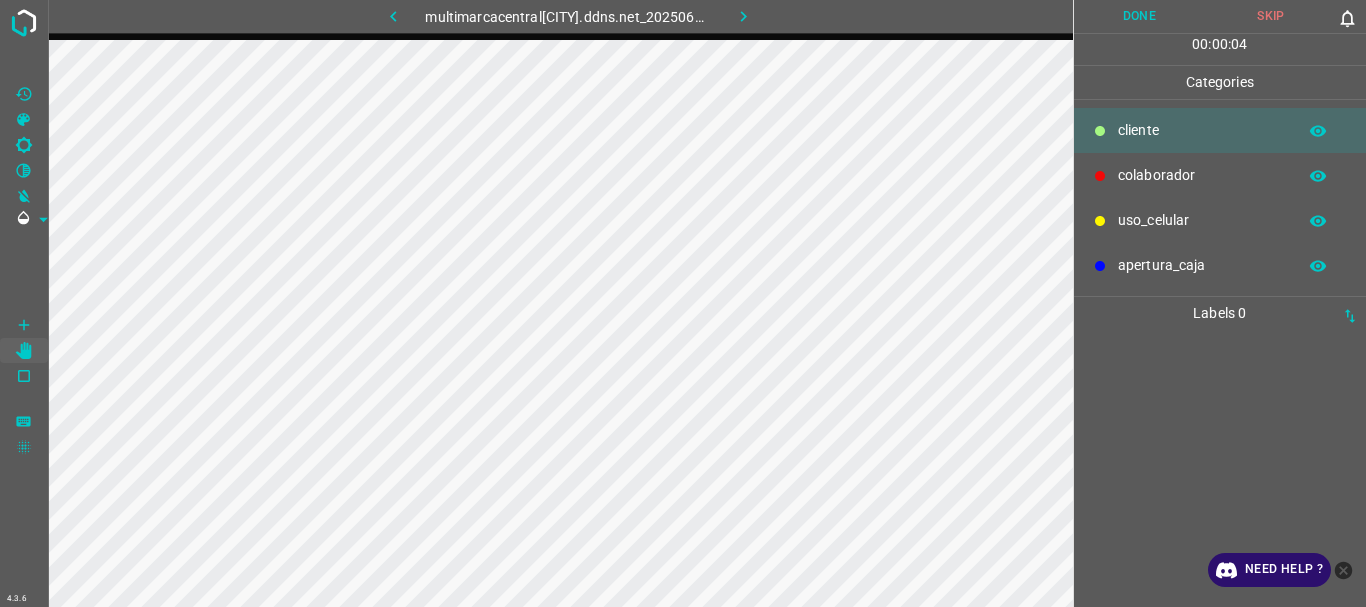 click on "uso_celular" at bounding box center [1202, 130] 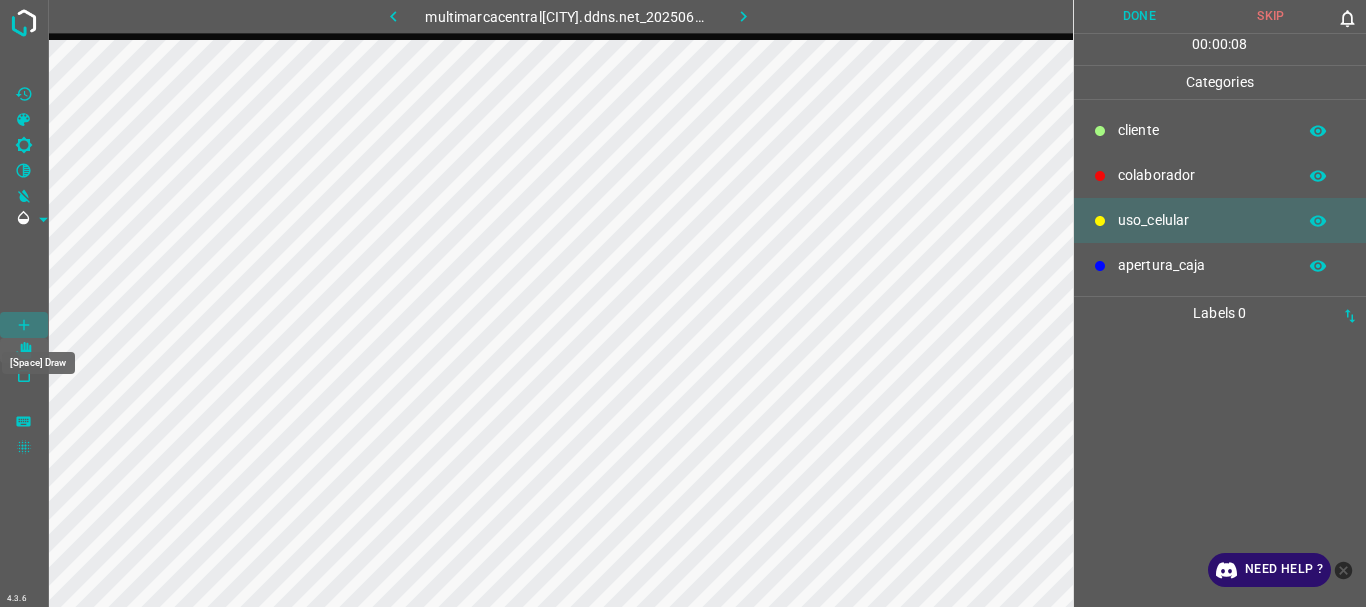 click at bounding box center [24, 325] 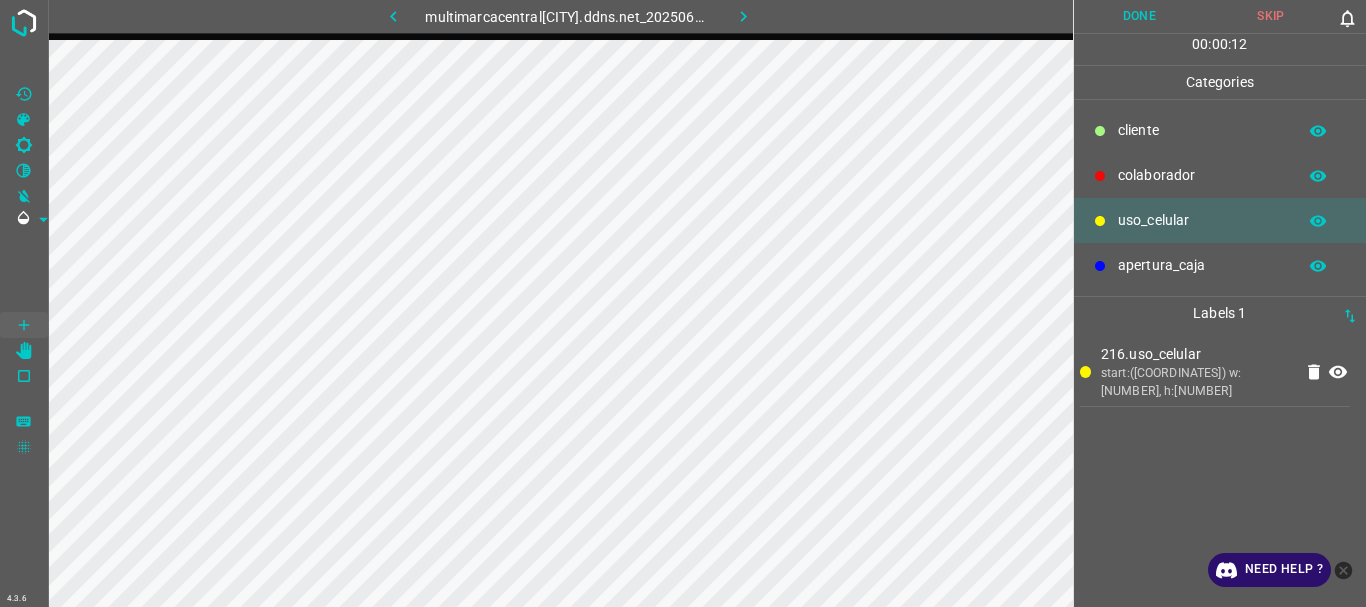 click on "​​cliente" at bounding box center [1220, 130] 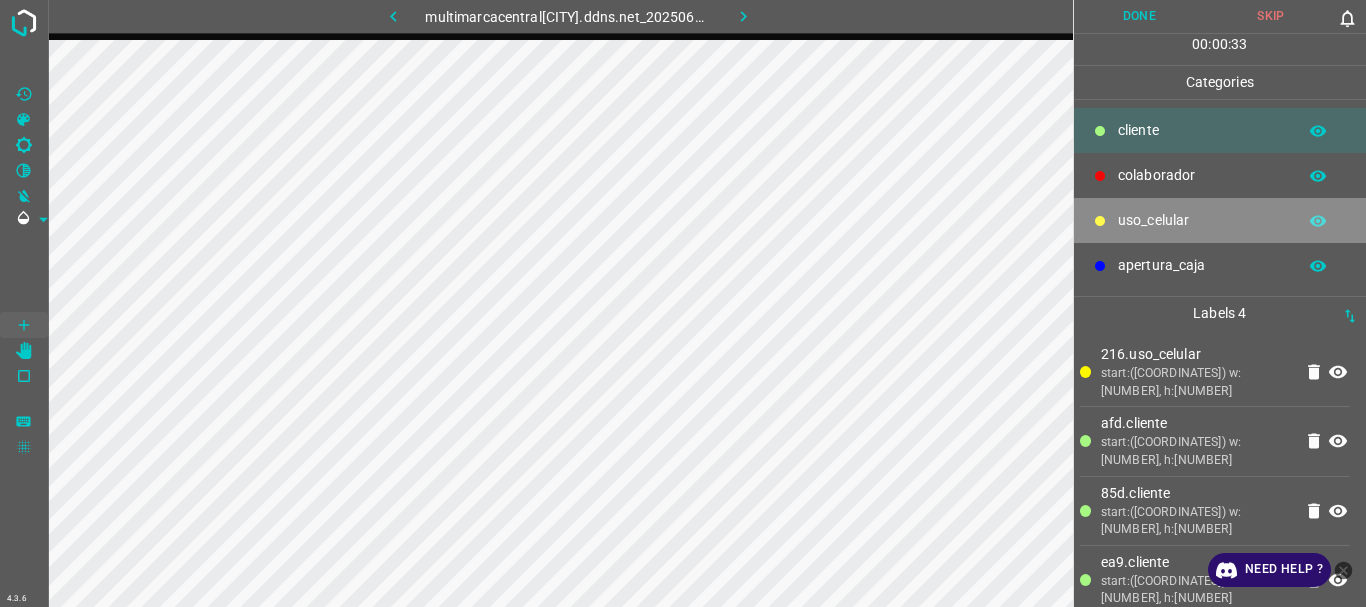 click on "uso_celular" at bounding box center (1202, 130) 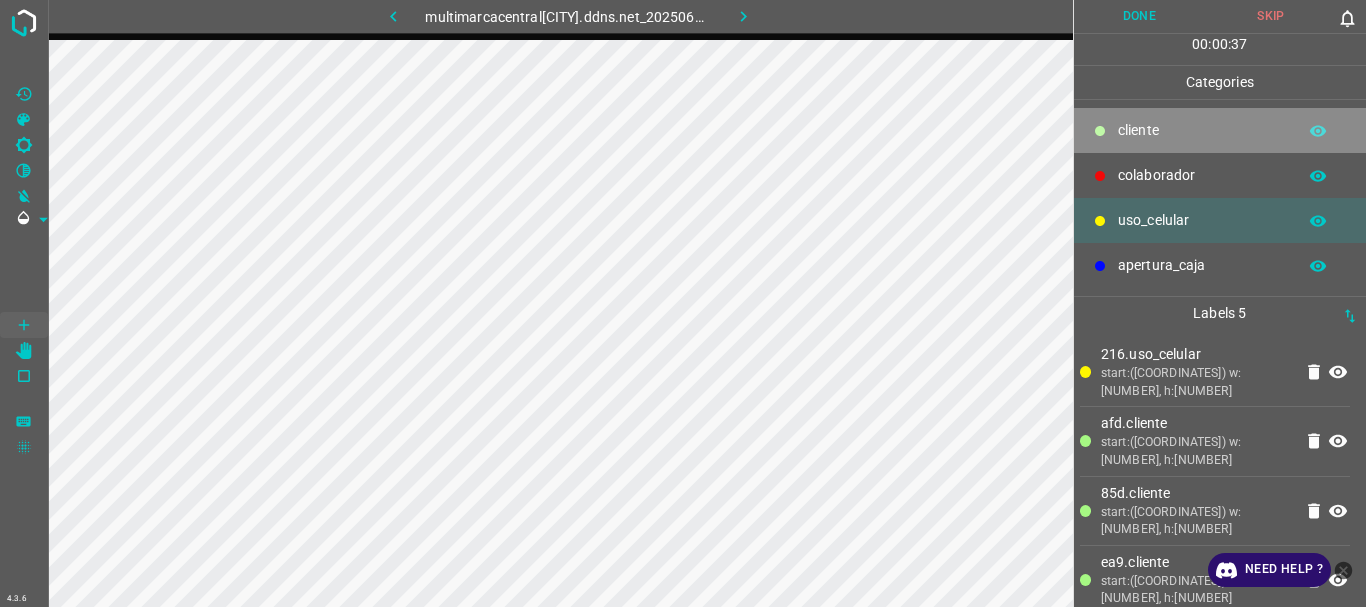 click on "​​cliente" at bounding box center (1202, 130) 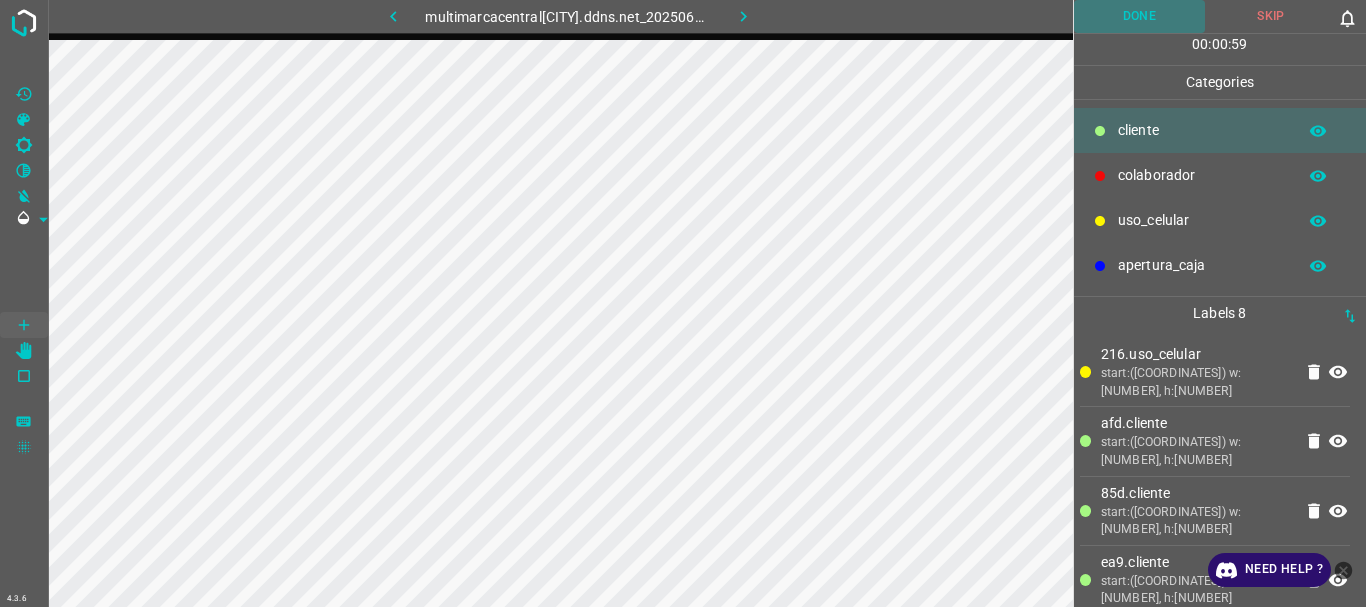 click on "Done" at bounding box center (1140, 16) 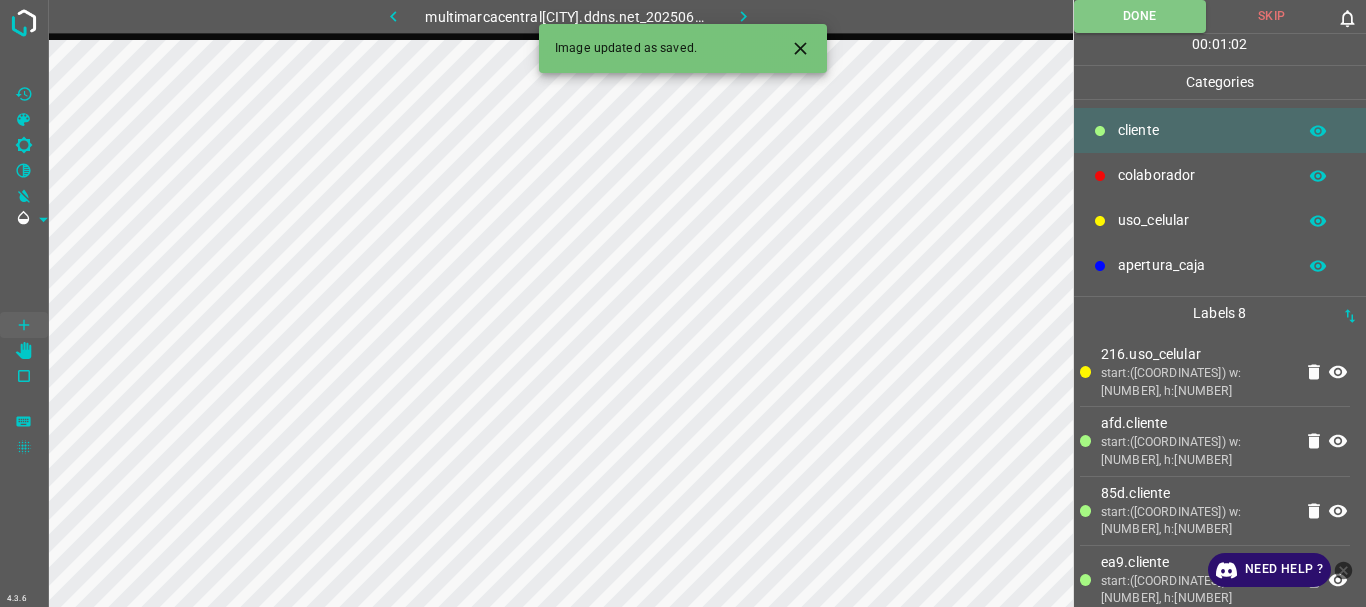 click at bounding box center [743, 16] 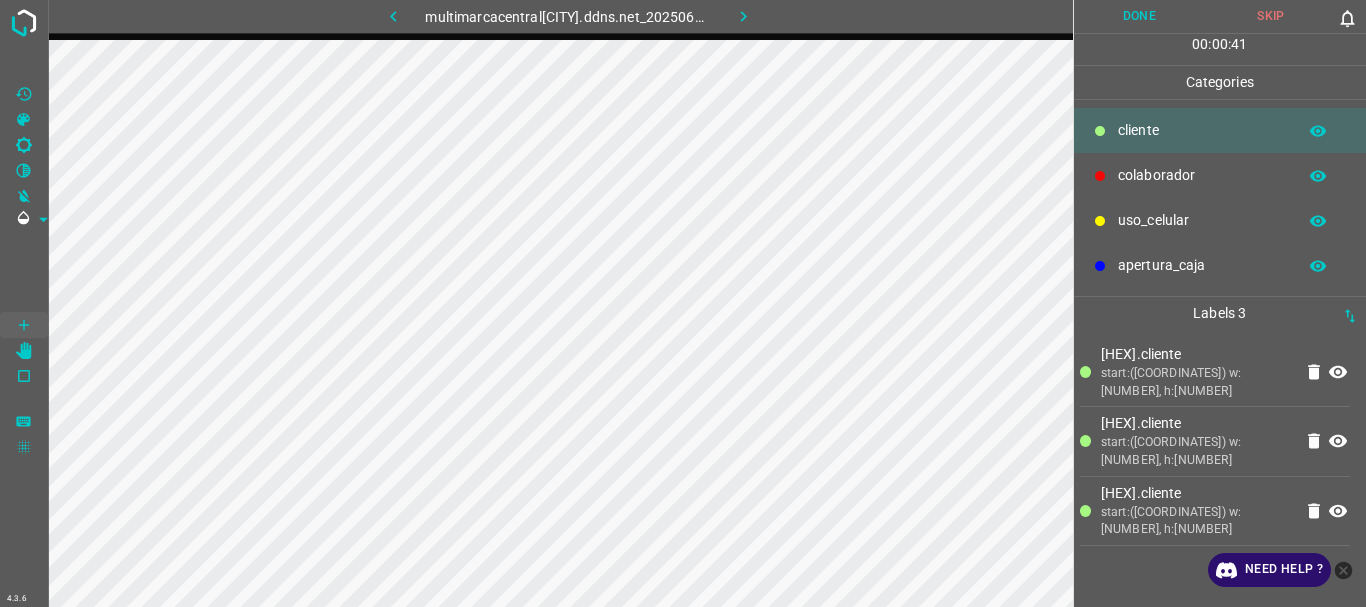 click on "uso_celular" at bounding box center [1202, 130] 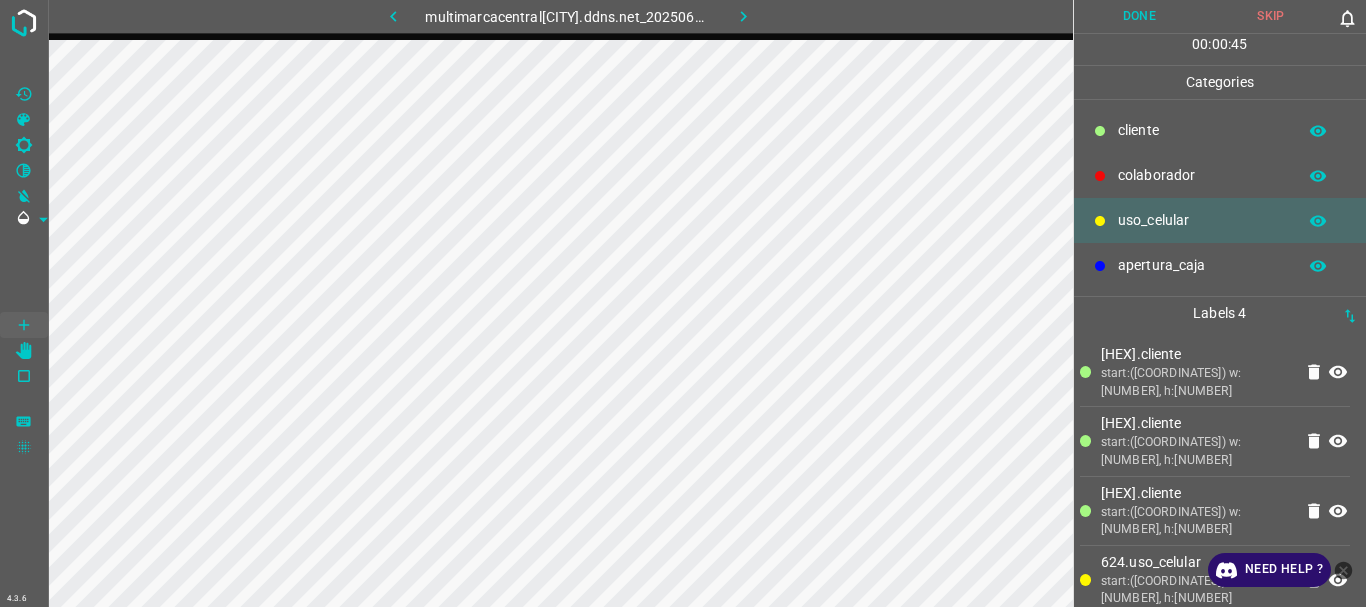 click at bounding box center [1100, 131] 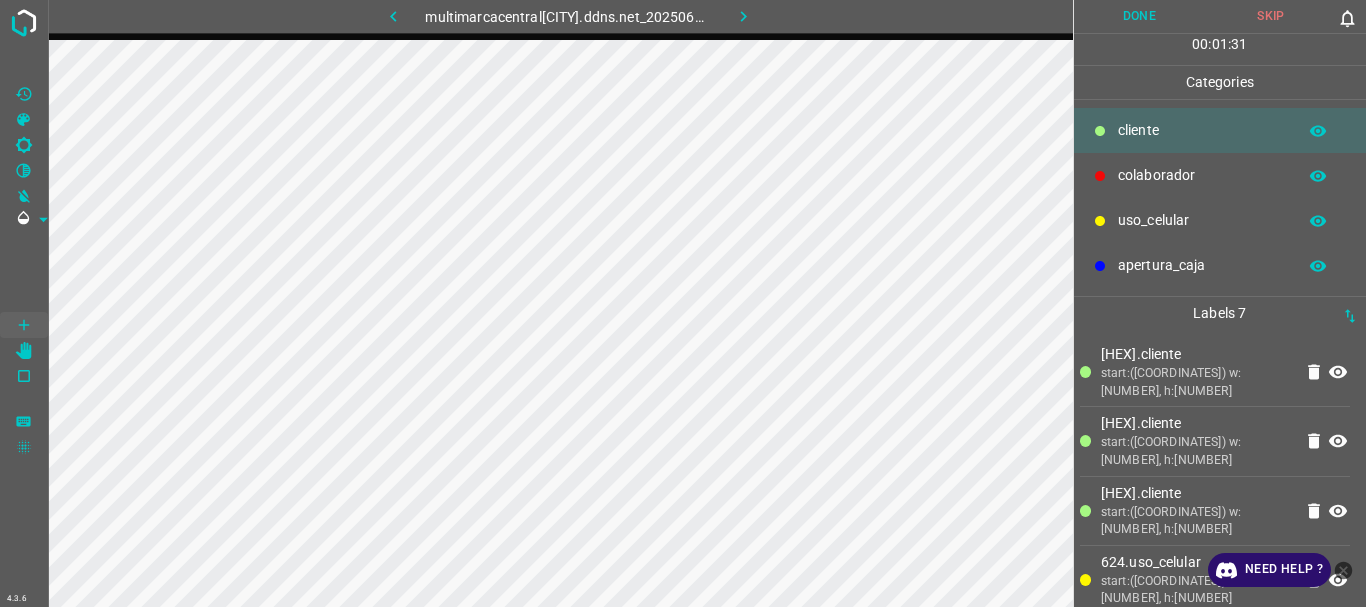 click on "Done" at bounding box center [1140, 16] 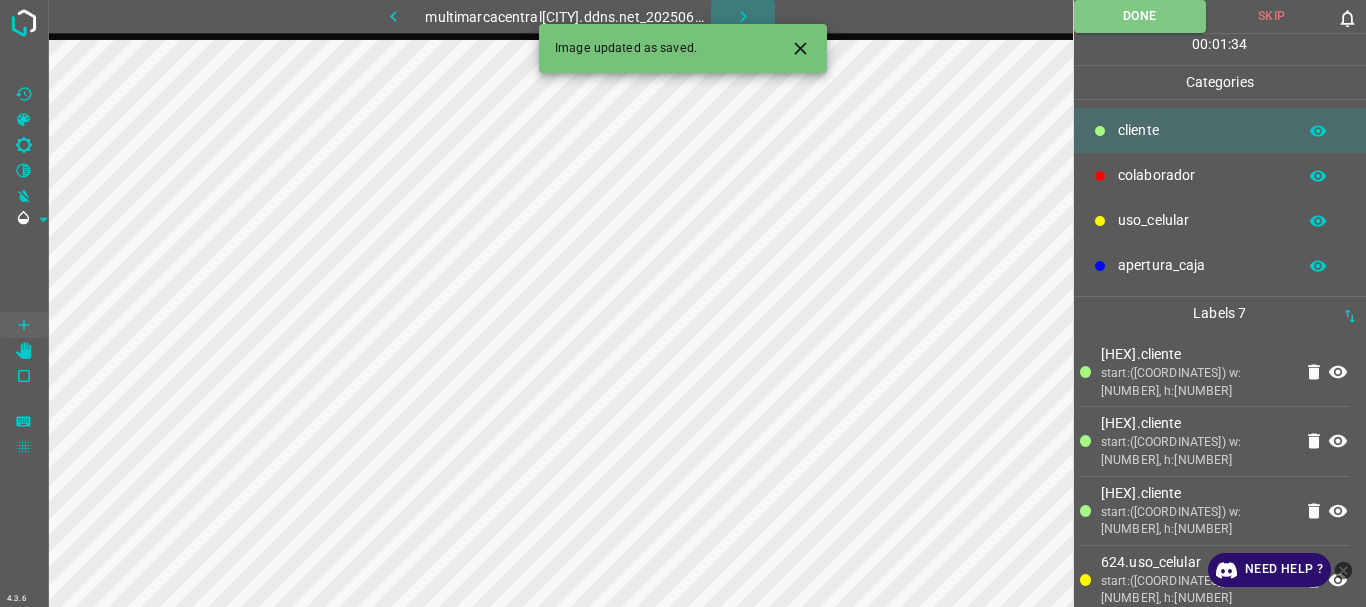 click at bounding box center [743, 16] 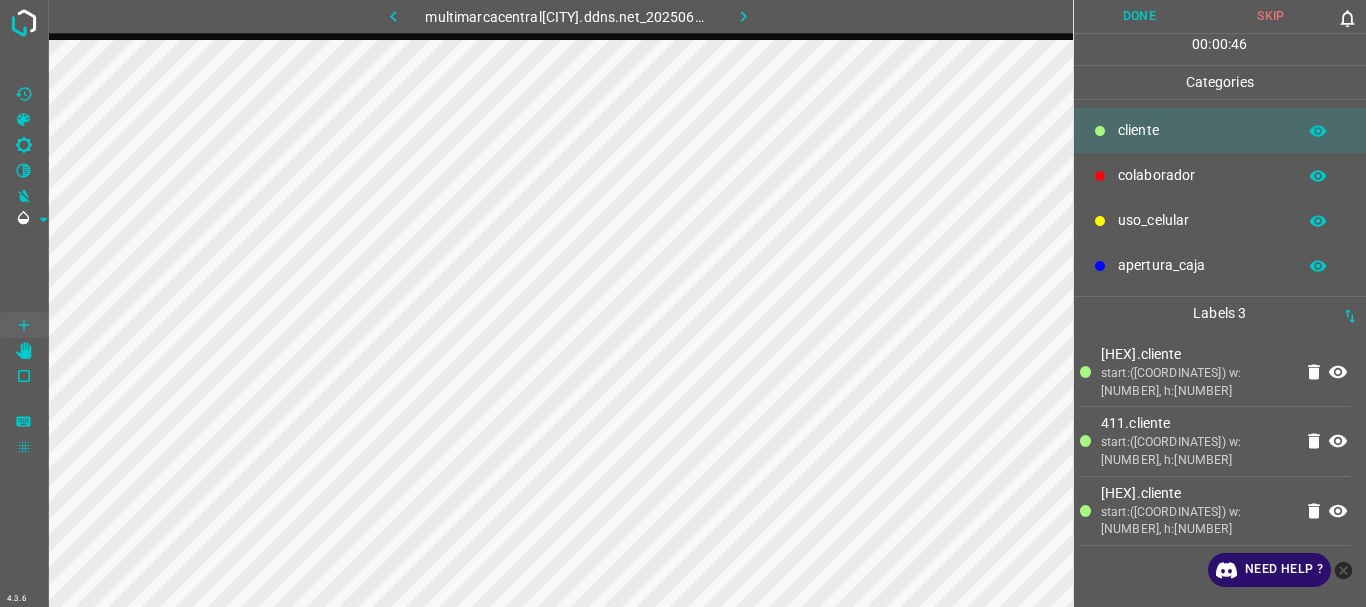 click on "uso_celular" at bounding box center (1202, 130) 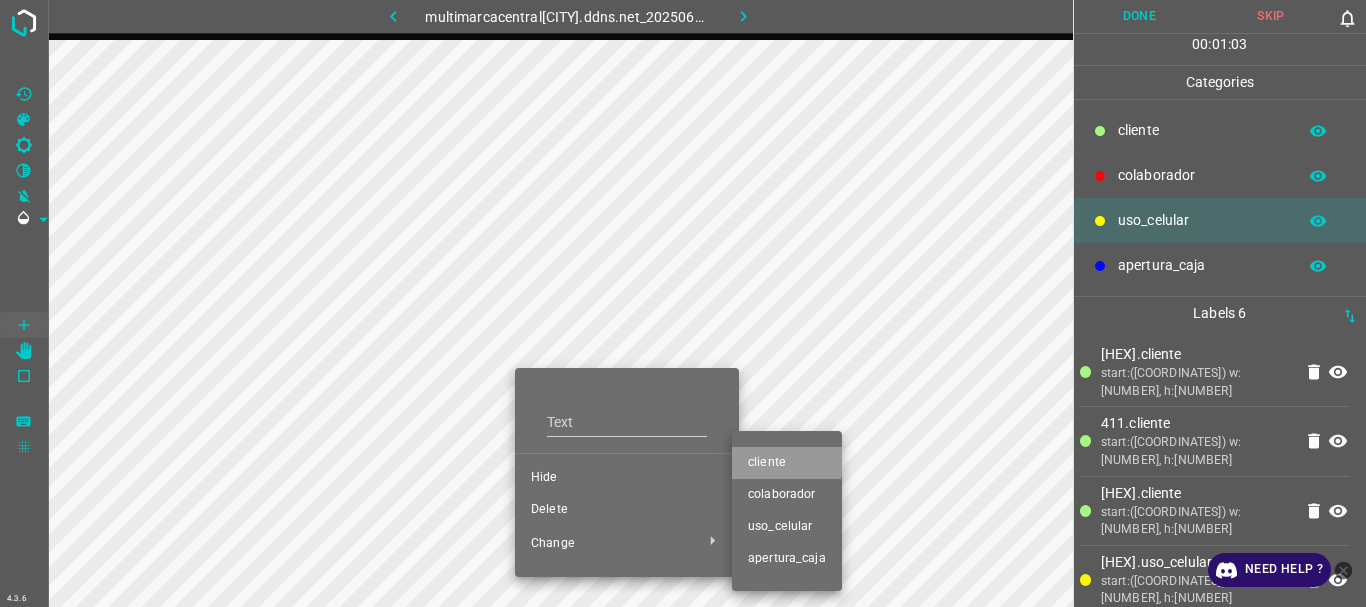 click on "​​cliente" at bounding box center (627, 478) 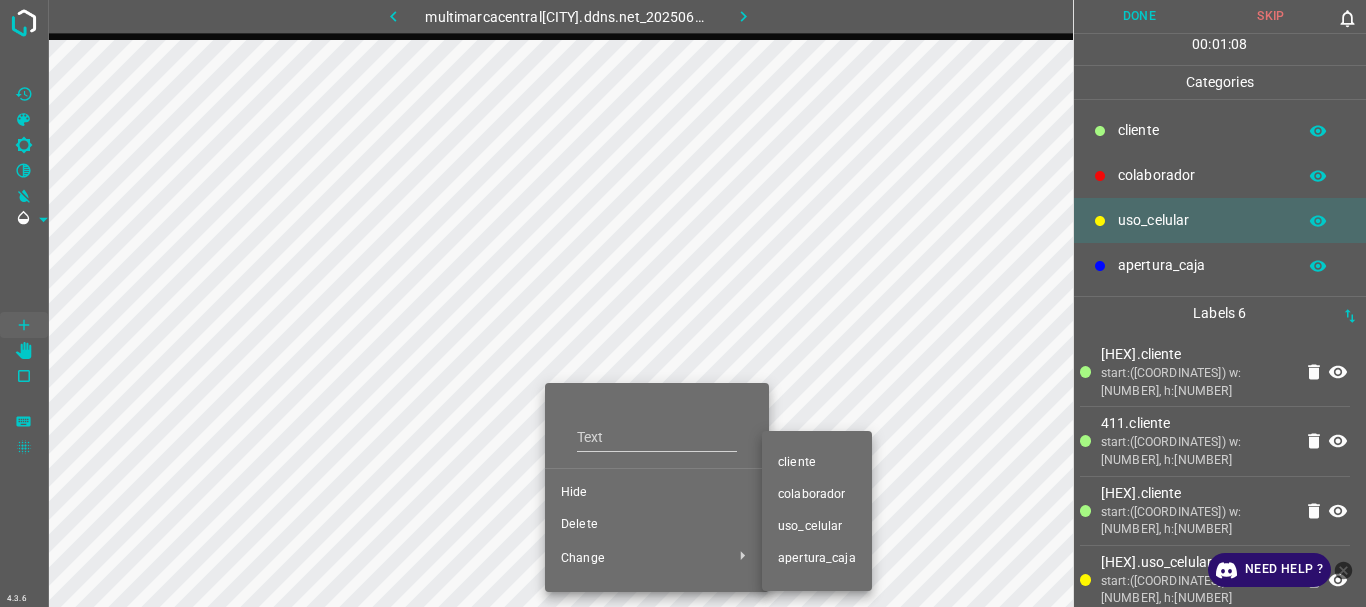 click on "​​cliente" at bounding box center (657, 493) 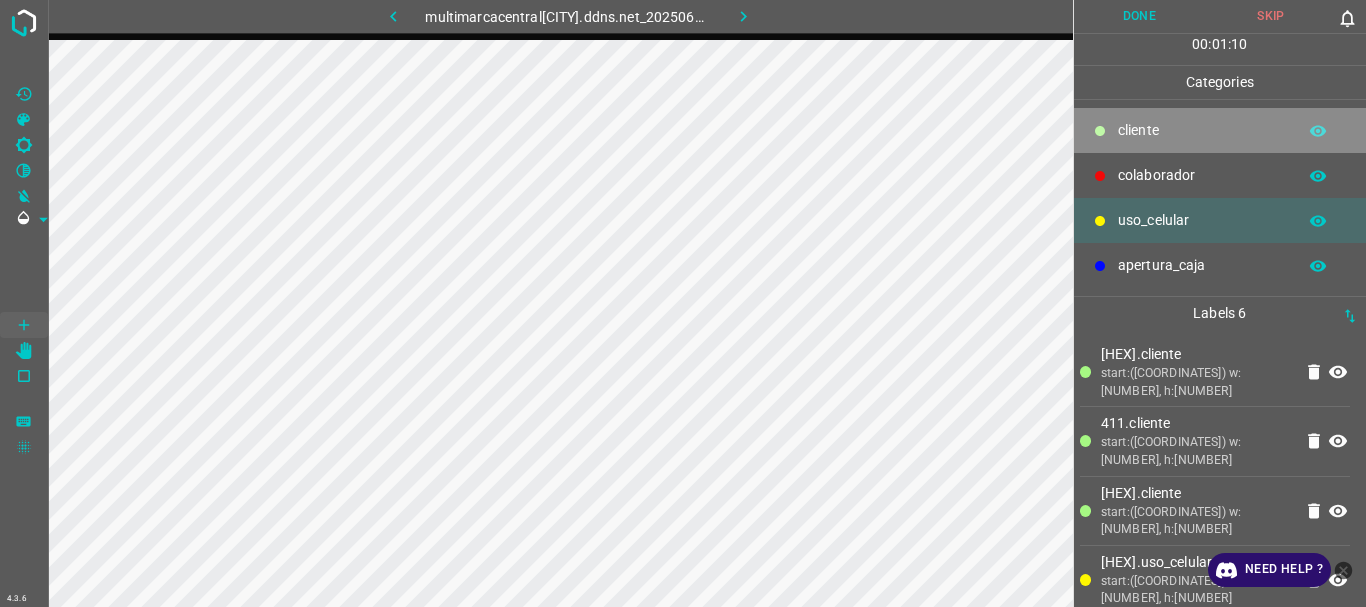 click on "​​cliente" at bounding box center (1202, 130) 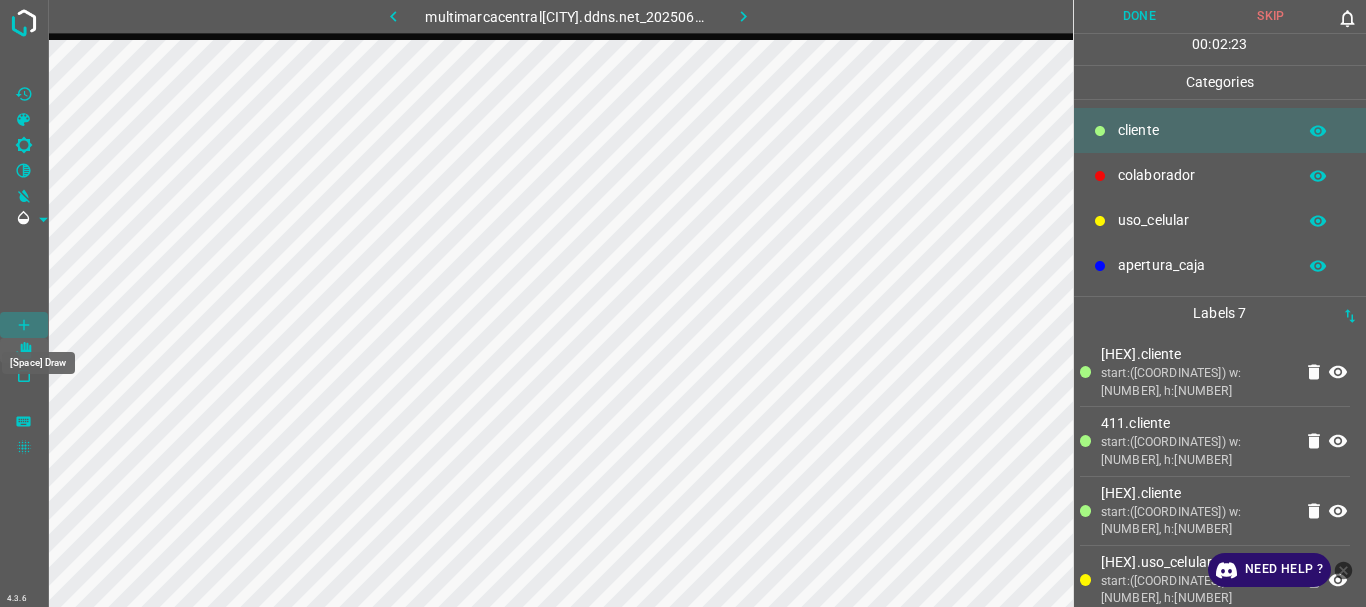 click at bounding box center [24, 325] 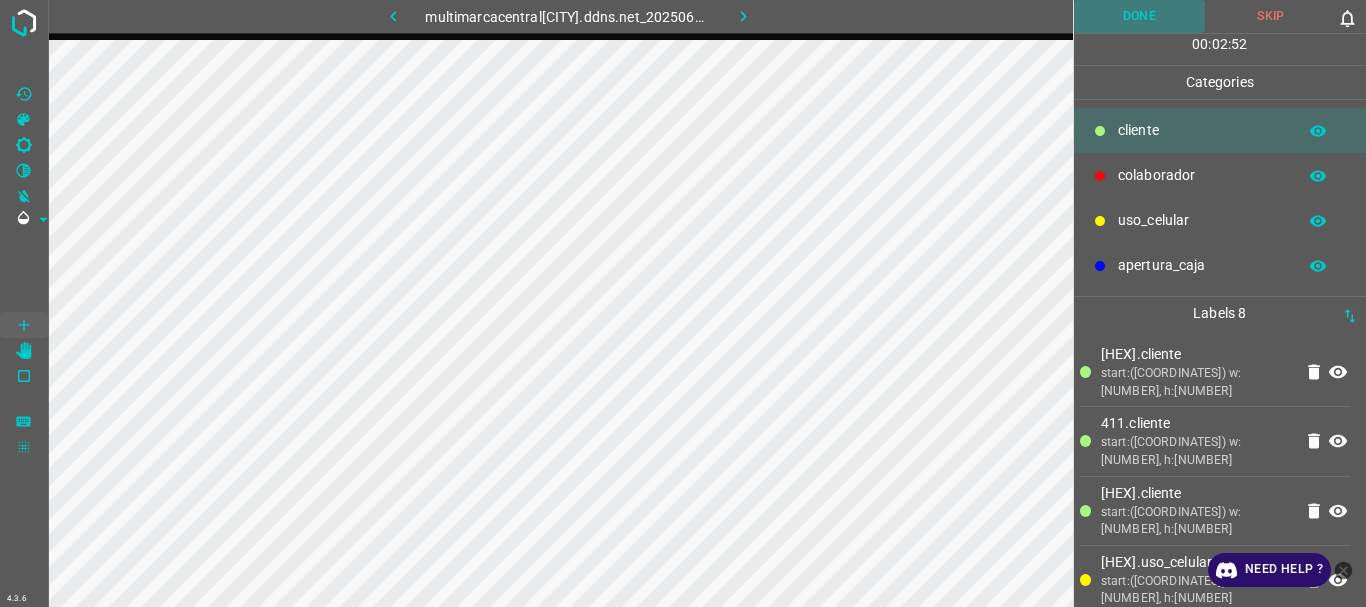 click on "Done" at bounding box center (1140, 16) 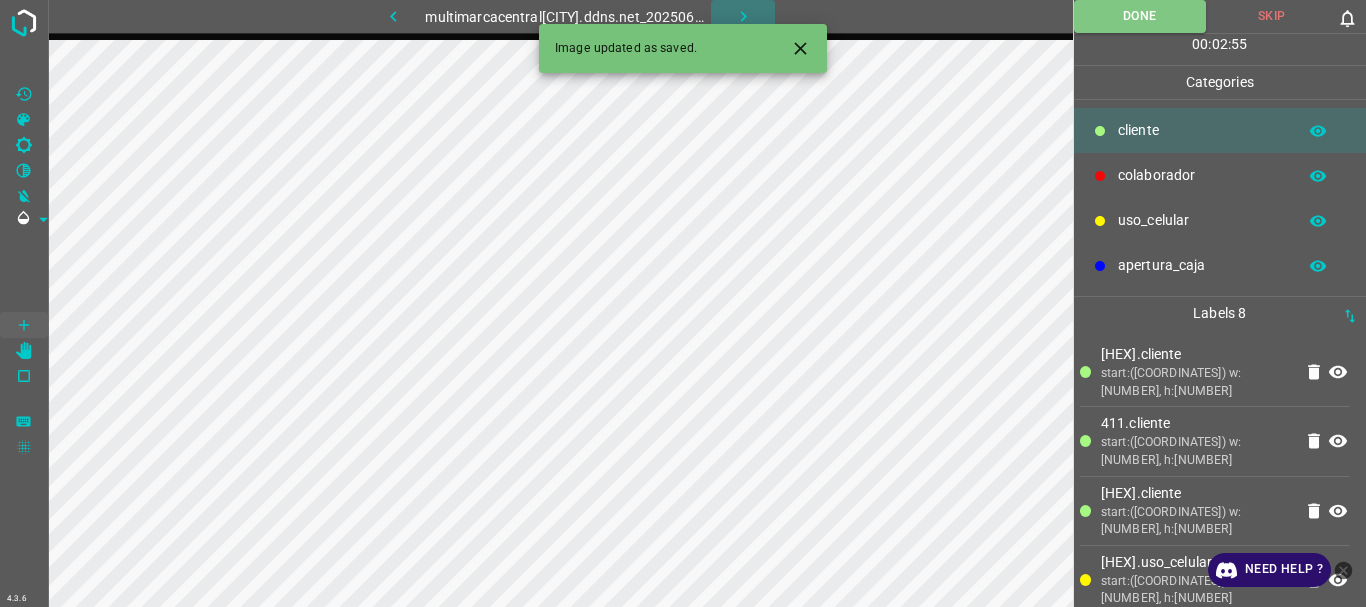 click at bounding box center (743, 16) 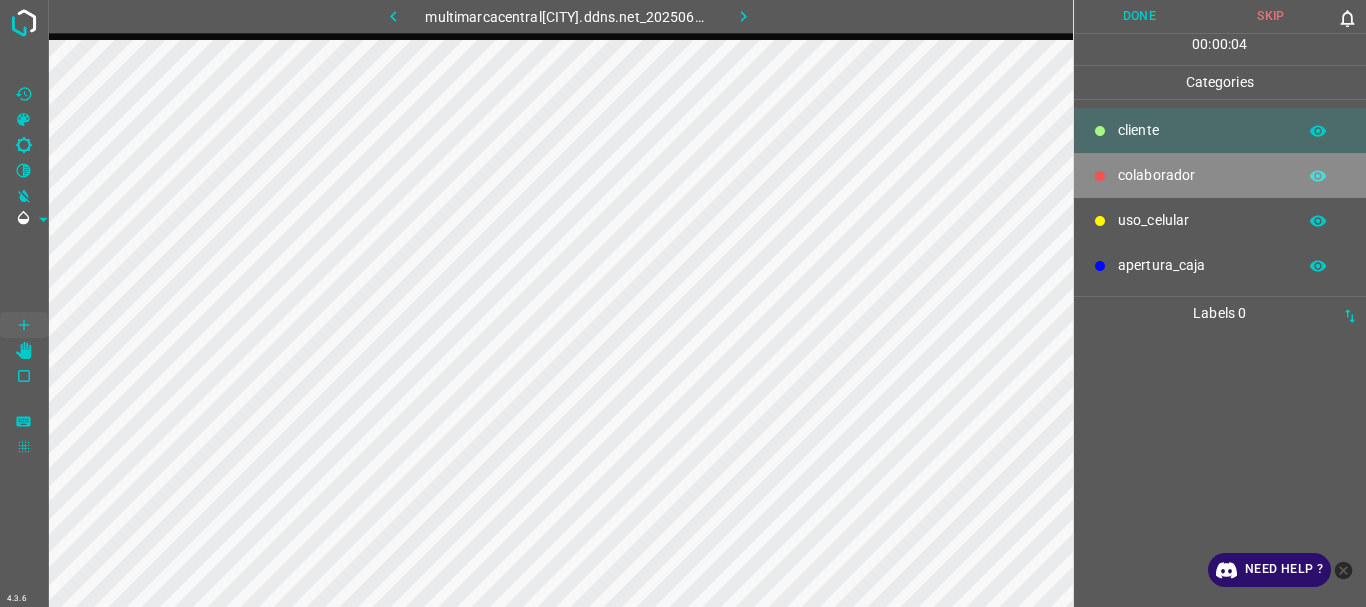 click on "colaborador" at bounding box center [1202, 130] 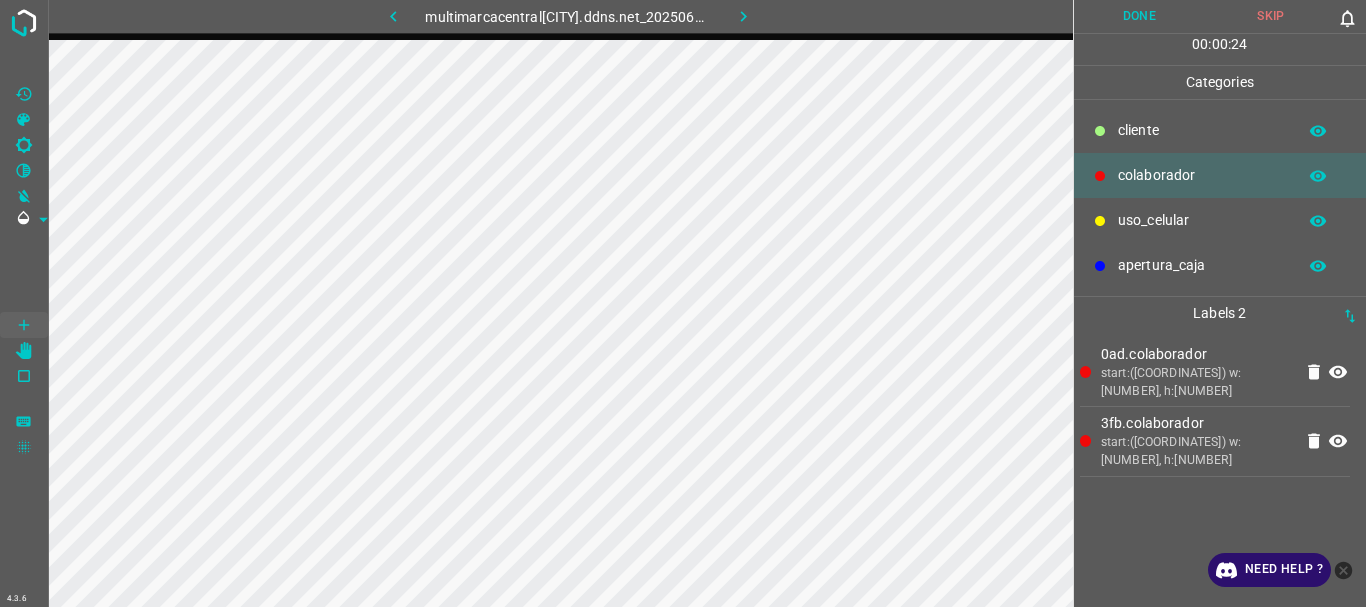 click on "​​cliente" at bounding box center (1202, 130) 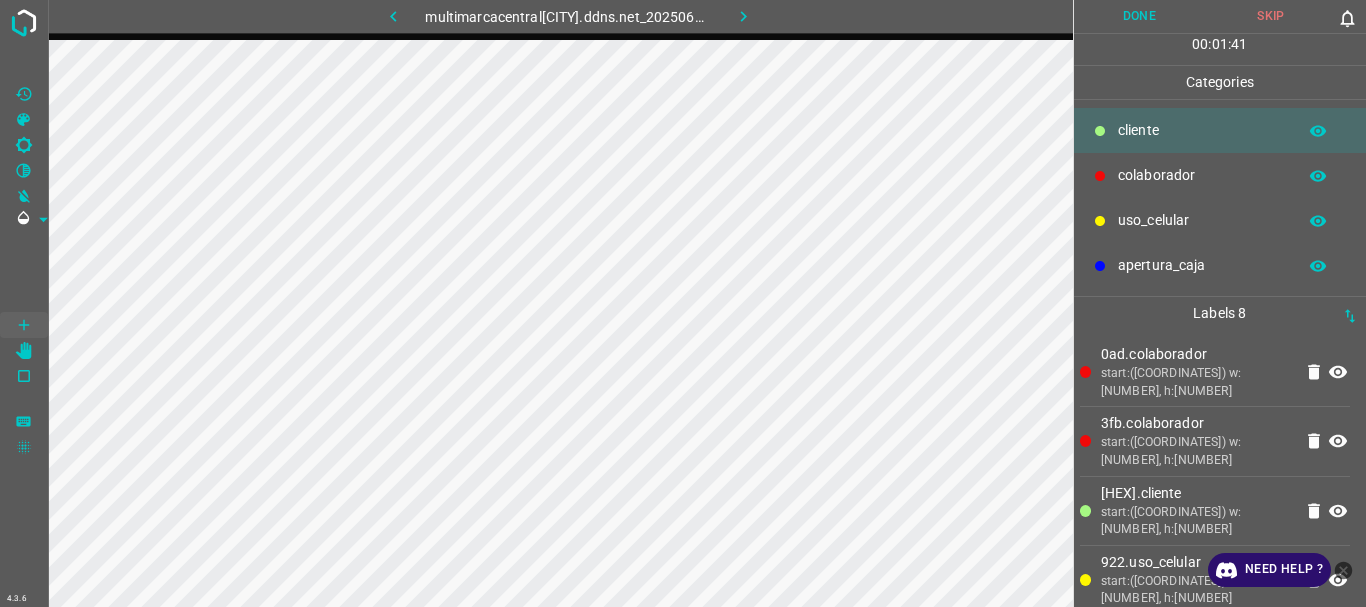 click on "uso_celular" at bounding box center (1202, 130) 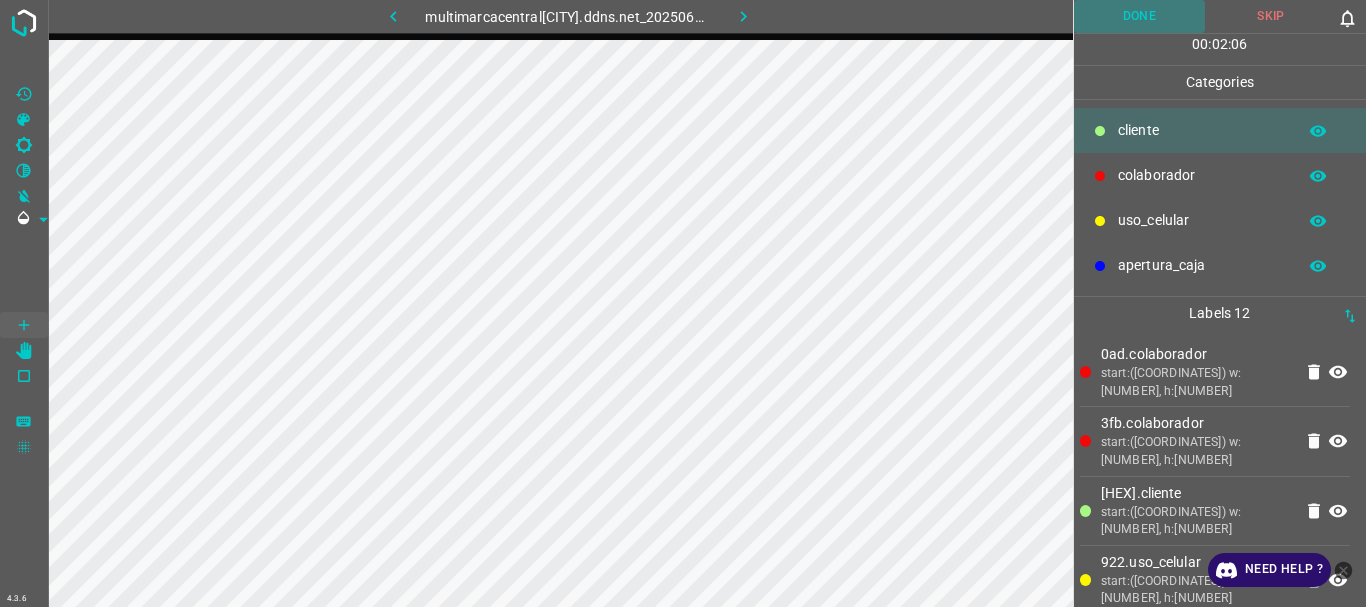 click on "Done" at bounding box center (1140, 16) 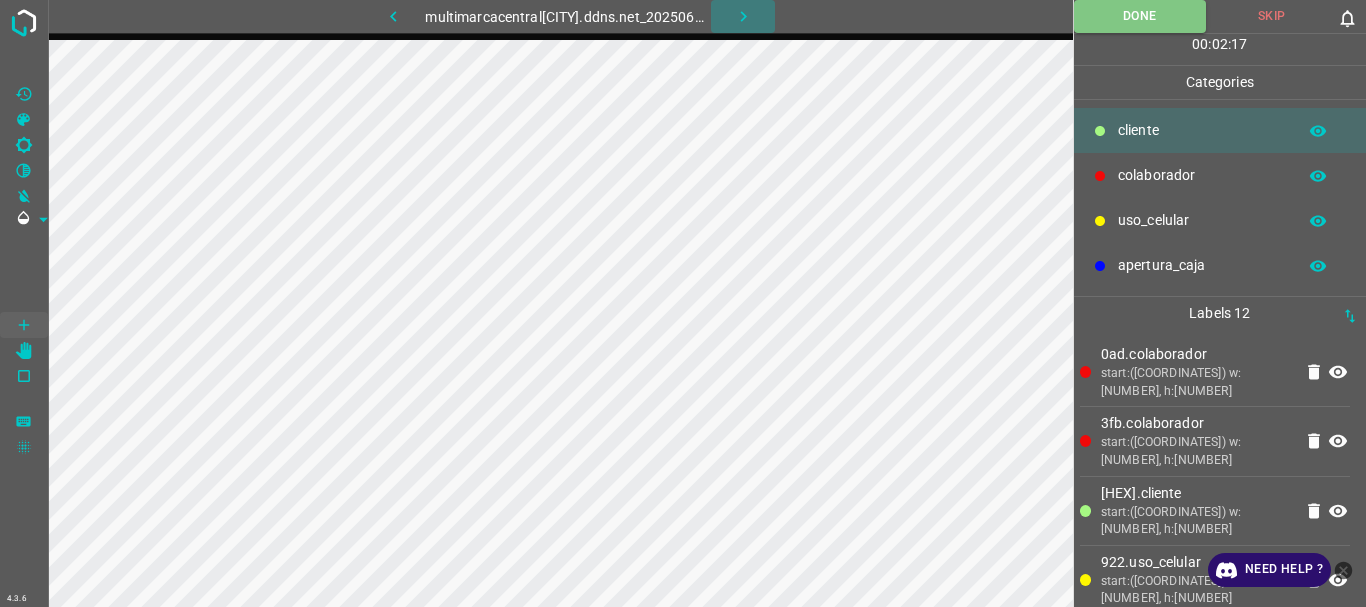 click at bounding box center [743, 16] 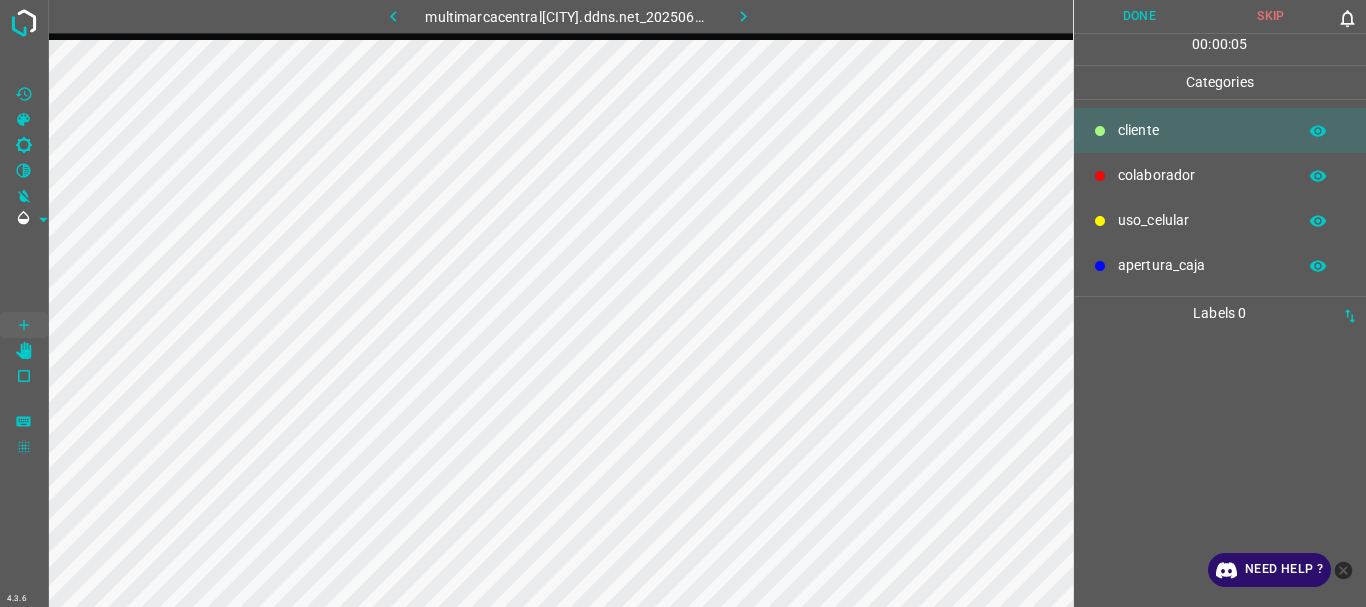 click on "colaborador" at bounding box center (1202, 130) 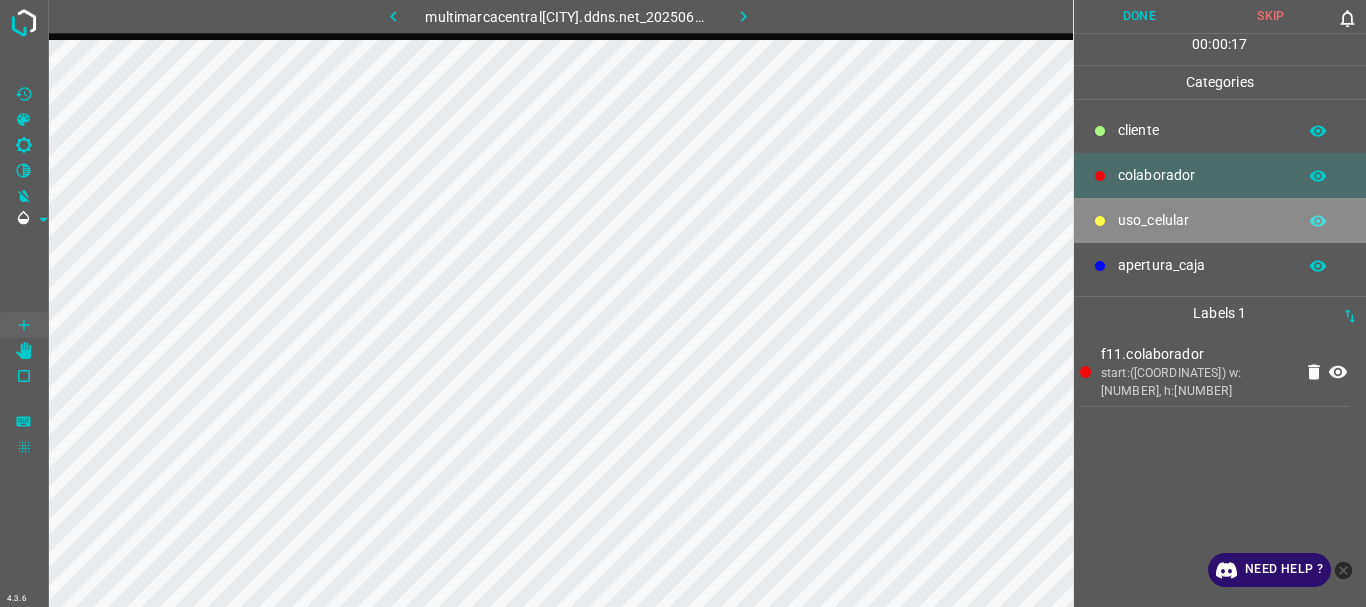 click on "uso_celular" at bounding box center [1202, 130] 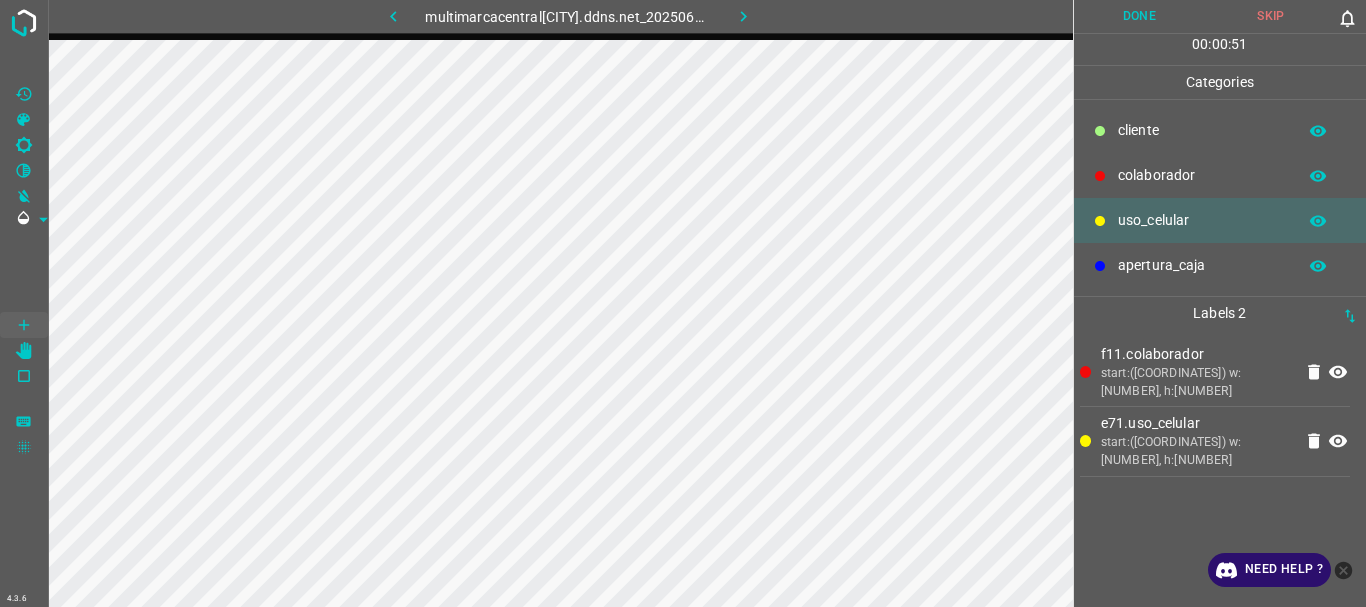 click on "​​cliente" at bounding box center (1220, 130) 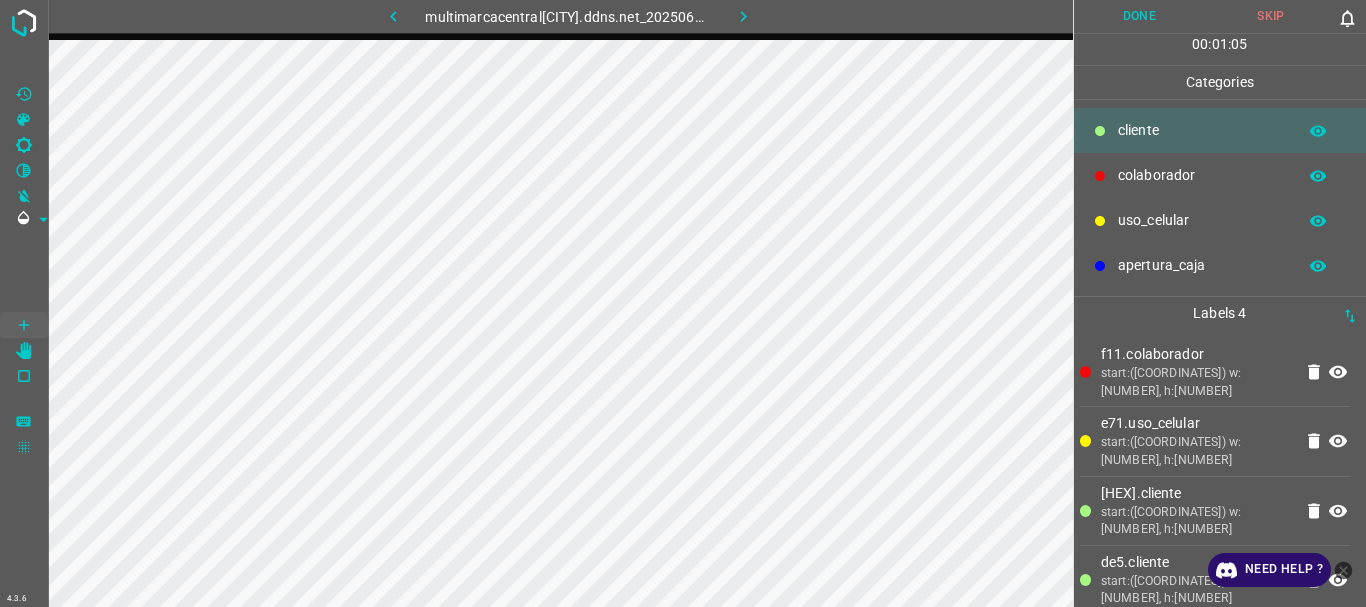 click on "uso_celular" at bounding box center [1202, 130] 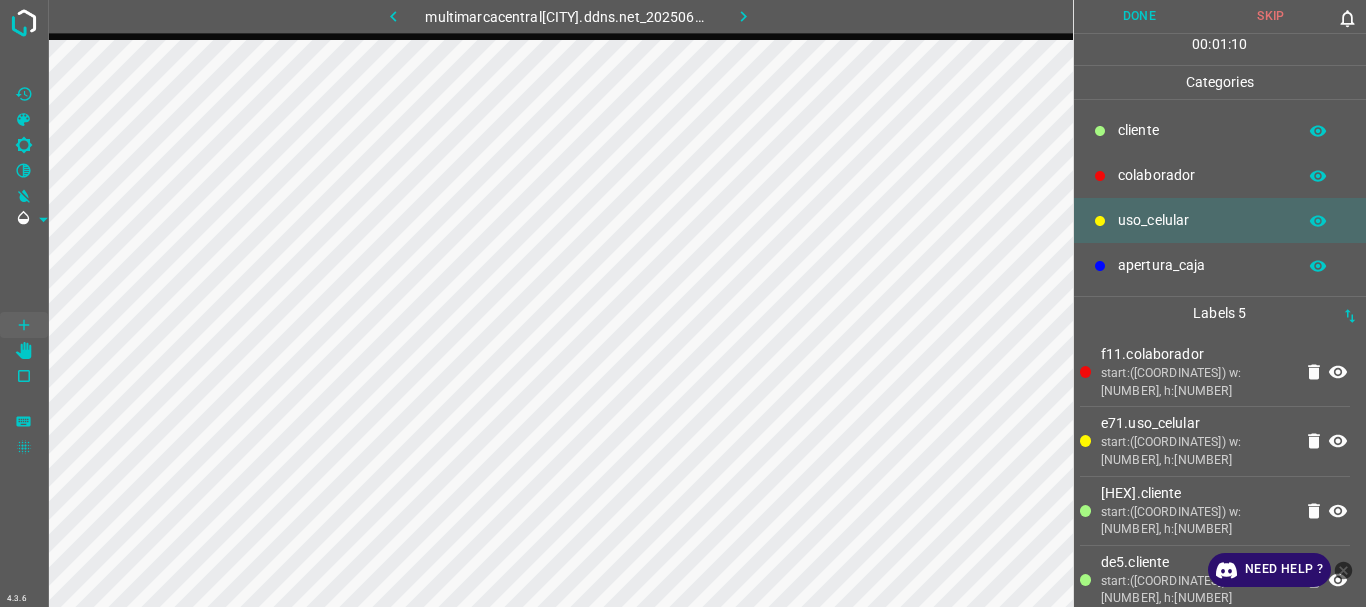 click on "​​cliente" at bounding box center (1202, 130) 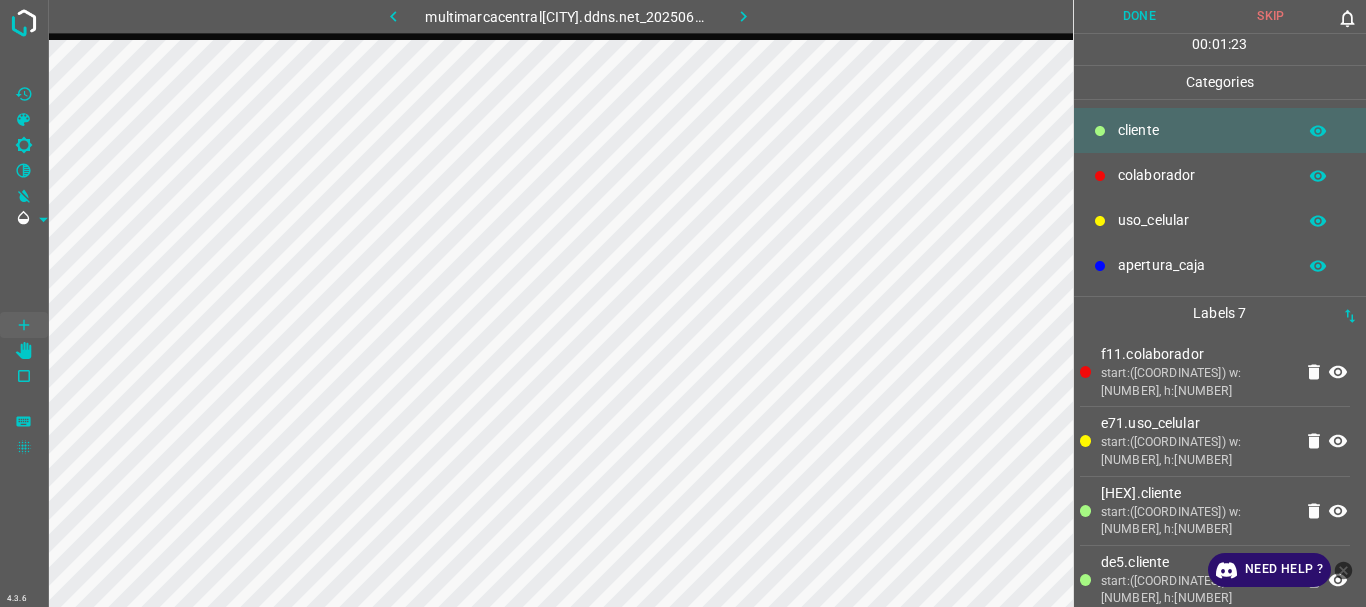 click on "uso_celular" at bounding box center [1202, 130] 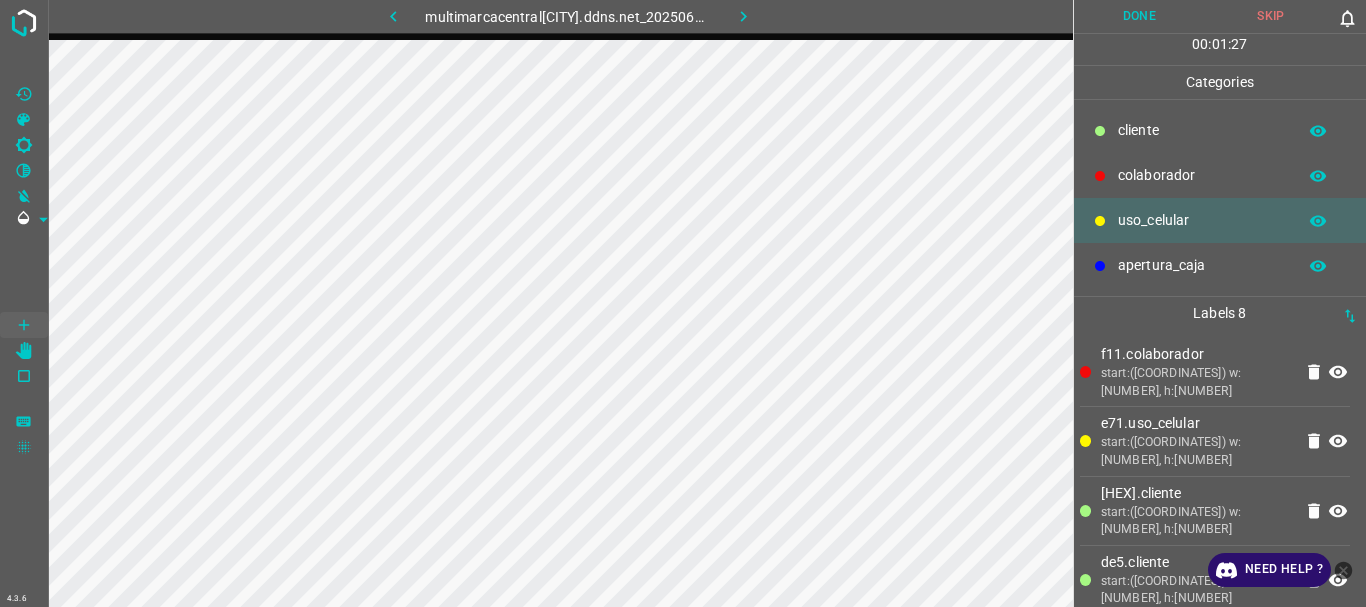 click on "​​cliente" at bounding box center (1202, 130) 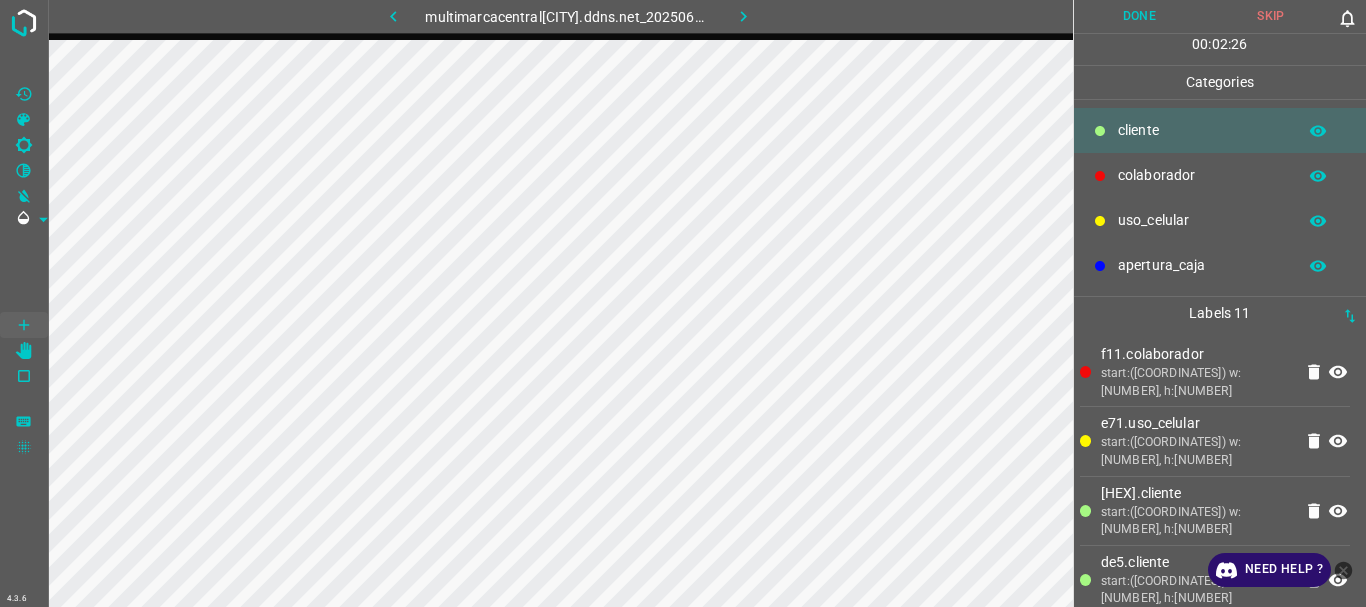click on "Done" at bounding box center [1140, 16] 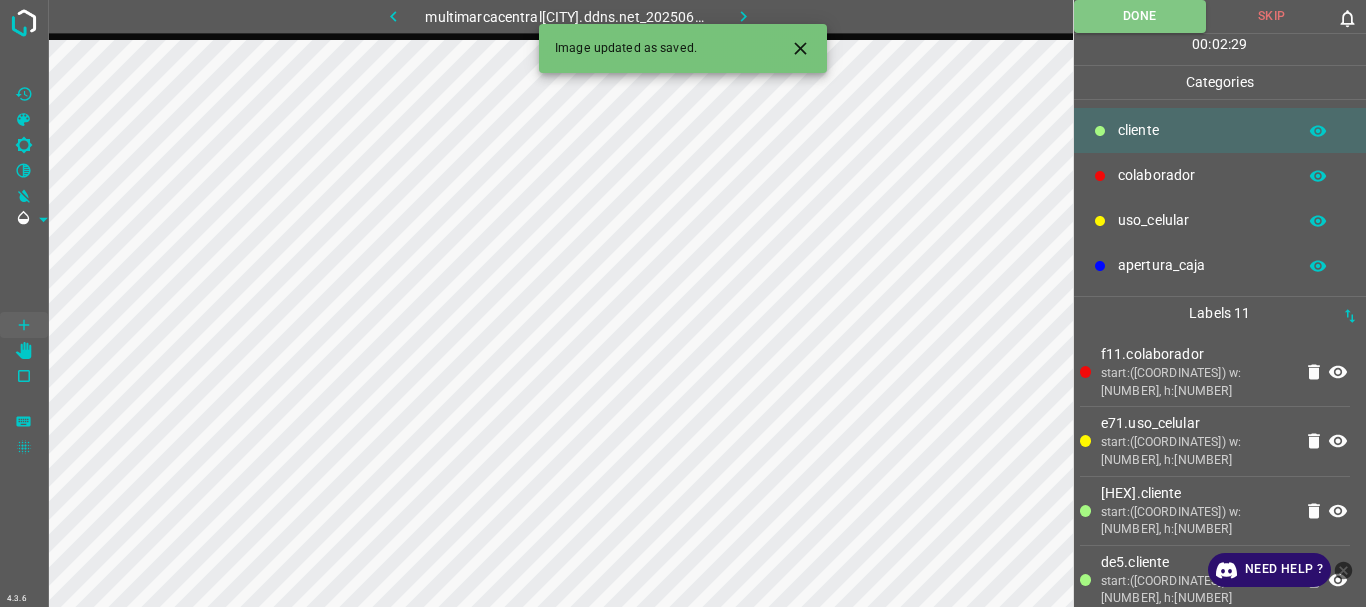 click at bounding box center [743, 16] 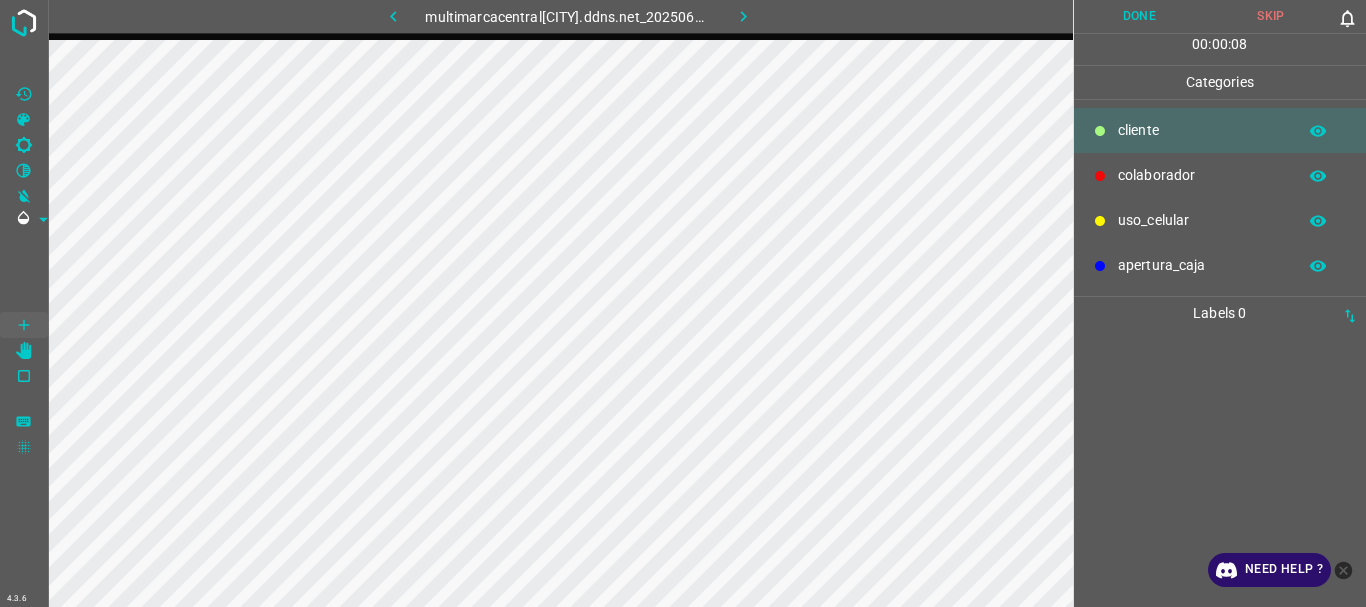 click on "colaborador" at bounding box center [1202, 130] 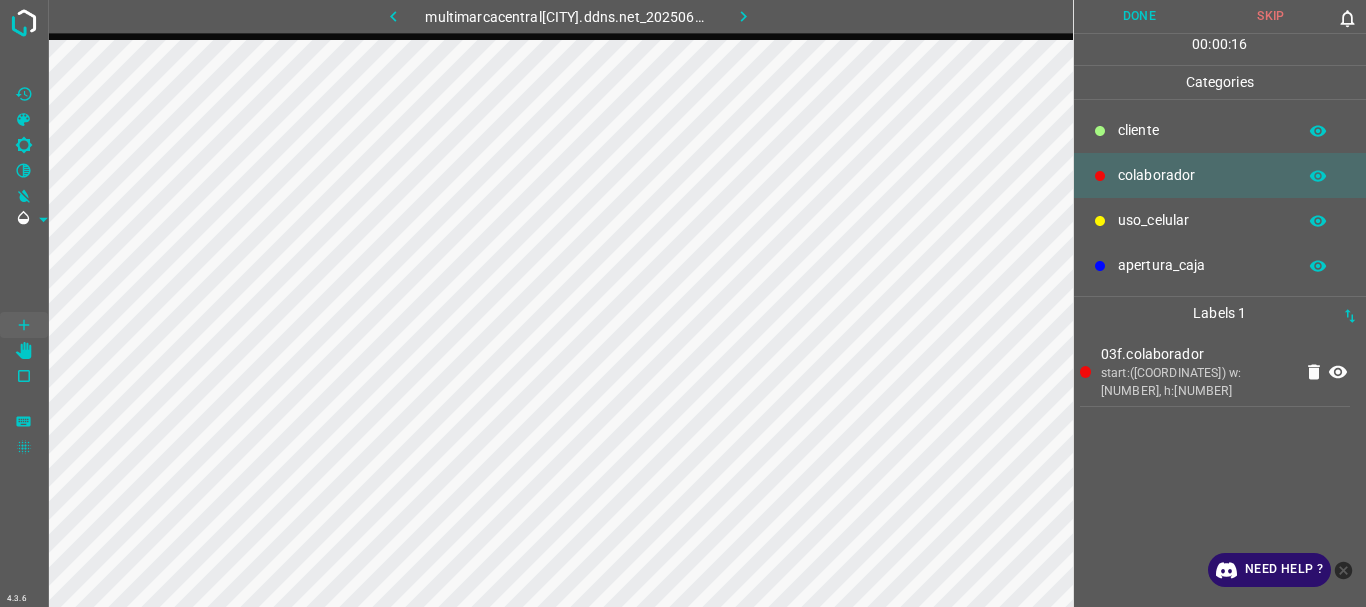click on "​​cliente" at bounding box center (1202, 130) 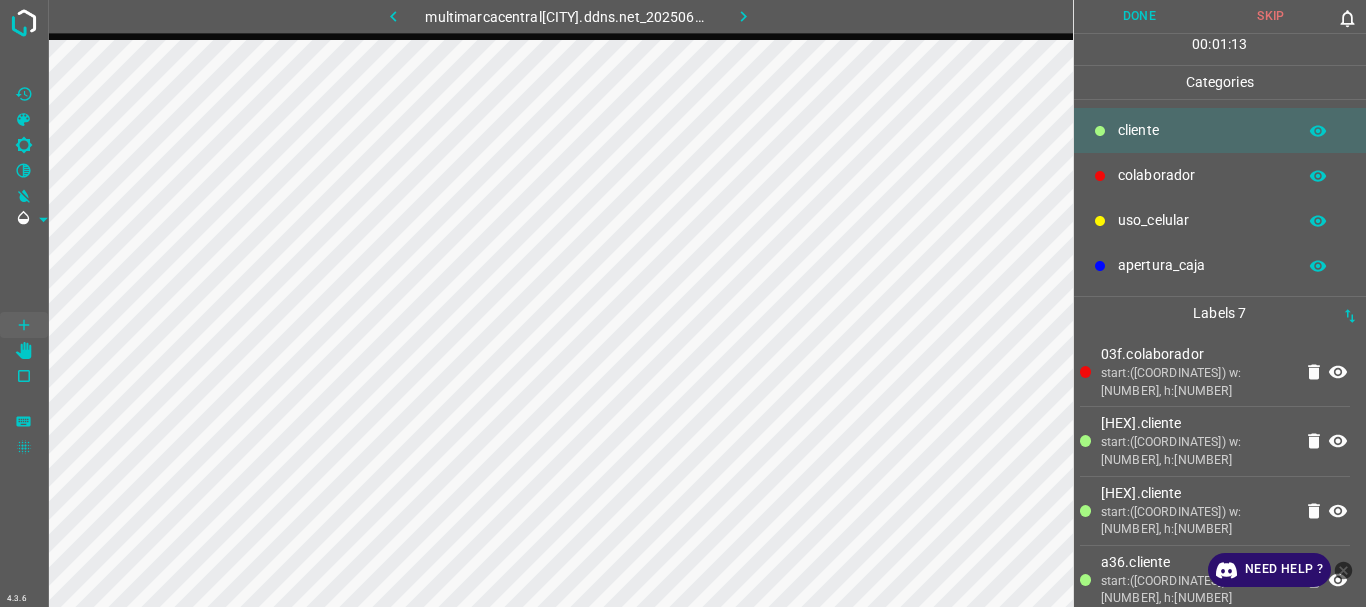 click on "Done" at bounding box center (1140, 16) 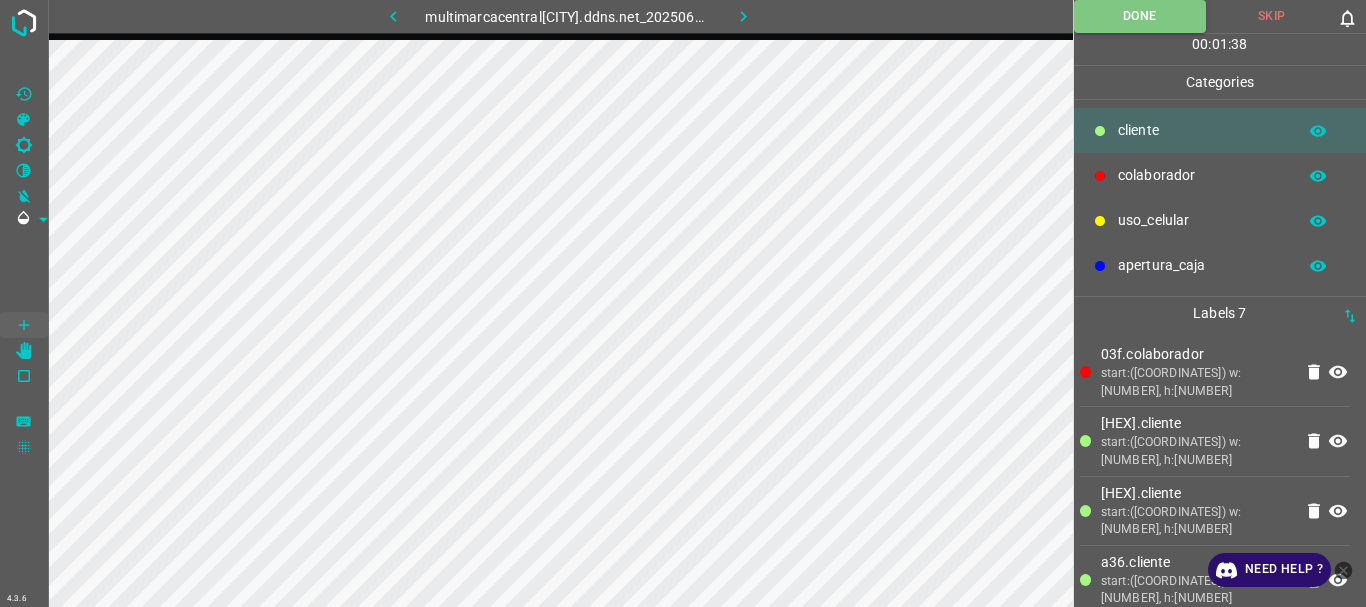 click at bounding box center [743, 16] 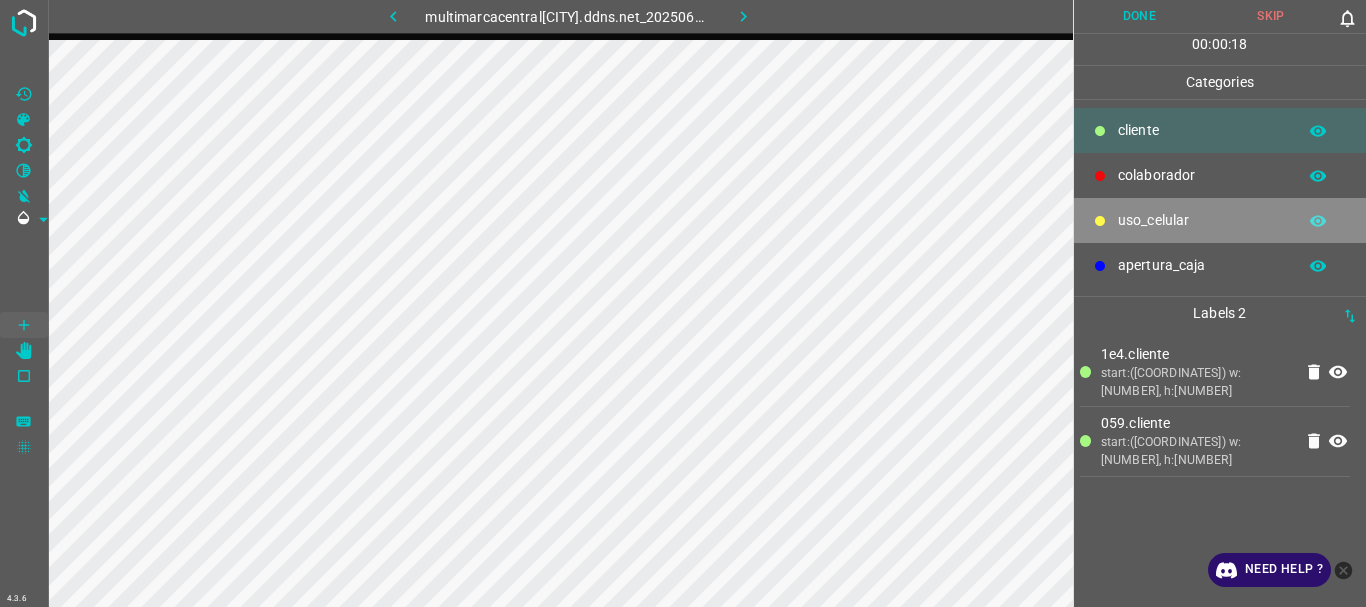 click on "uso_celular" at bounding box center (1202, 130) 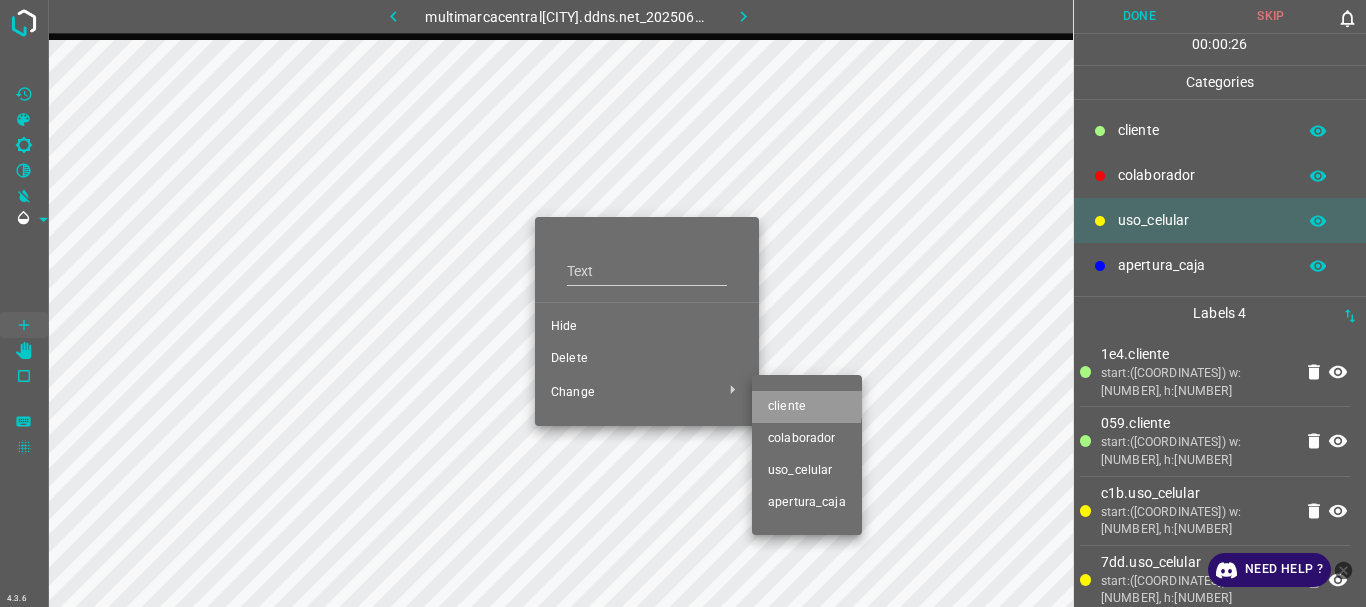 click on "​​cliente" at bounding box center (647, 327) 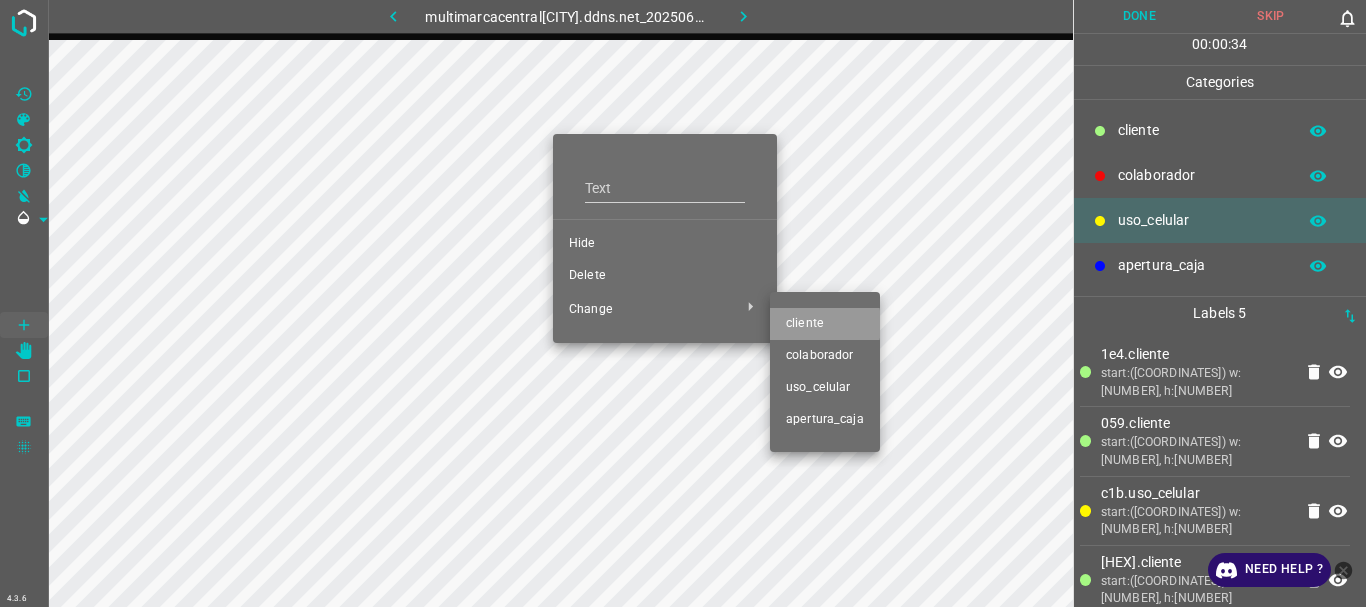 click on "​​cliente" at bounding box center (665, 244) 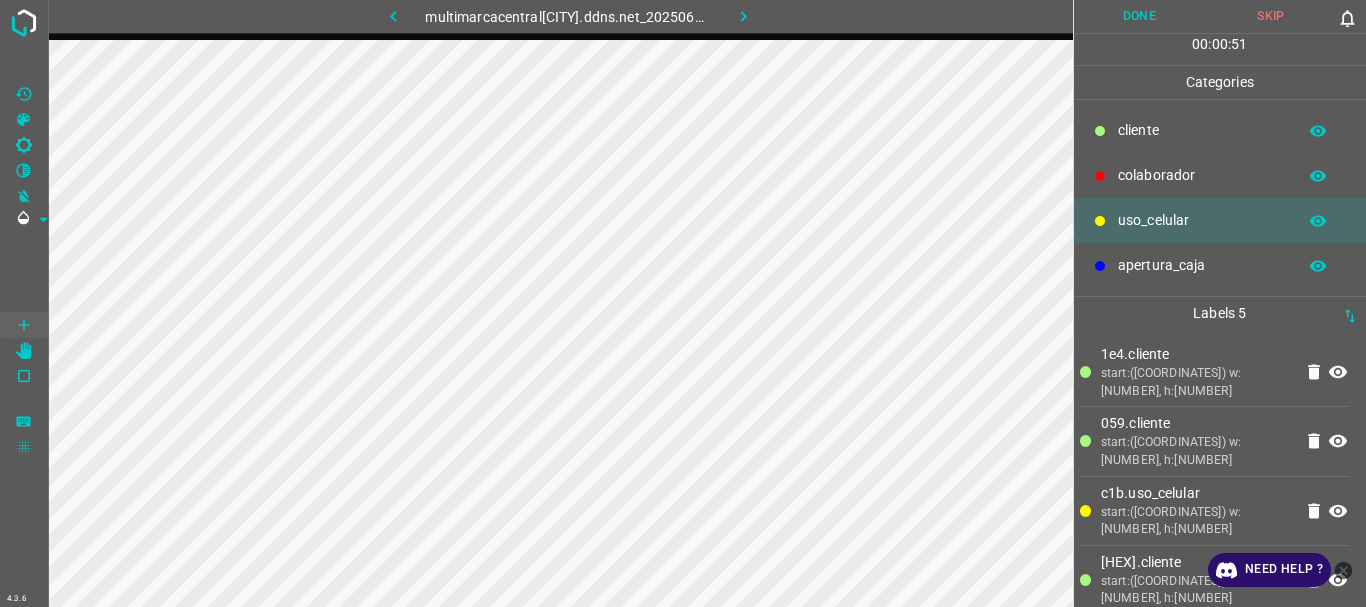 click on "​​cliente" at bounding box center (1202, 130) 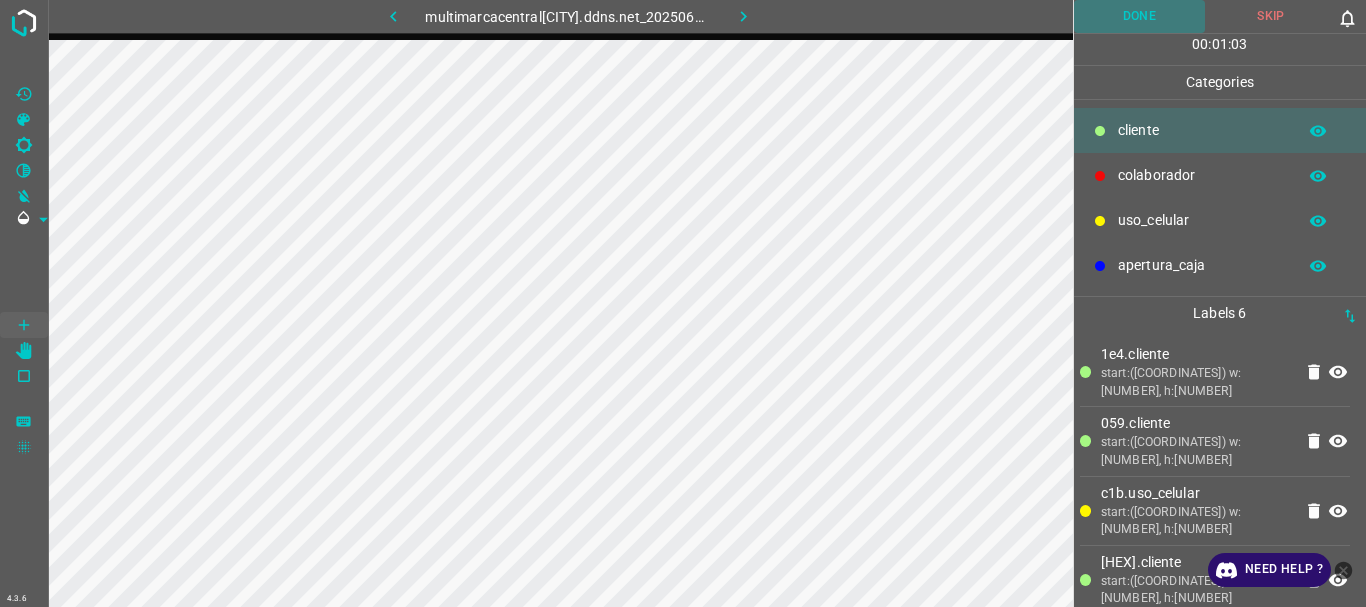 click on "Done" at bounding box center (1140, 16) 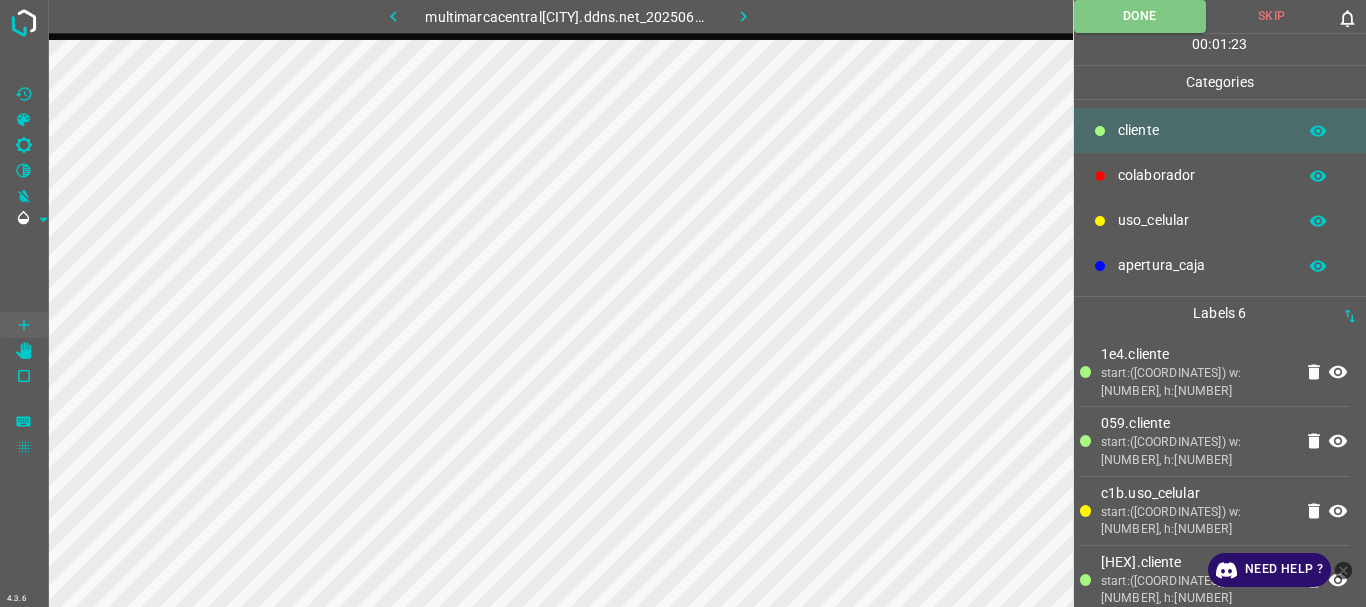 click at bounding box center (743, 16) 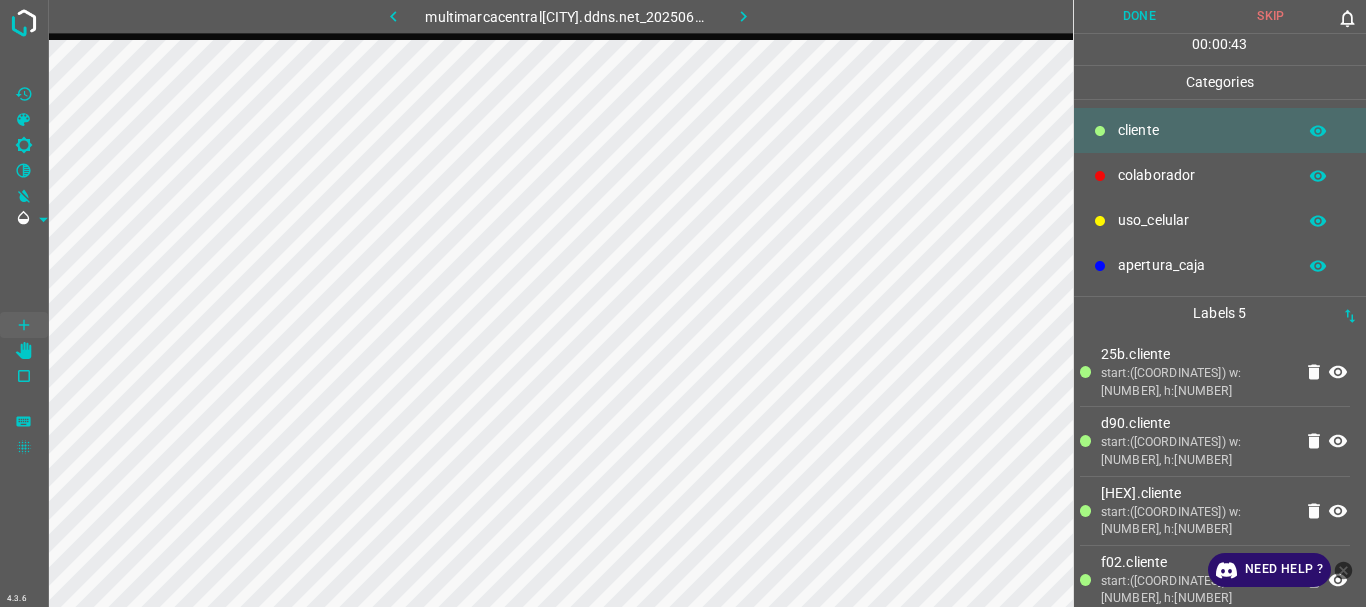 click on "uso_celular" at bounding box center [1202, 130] 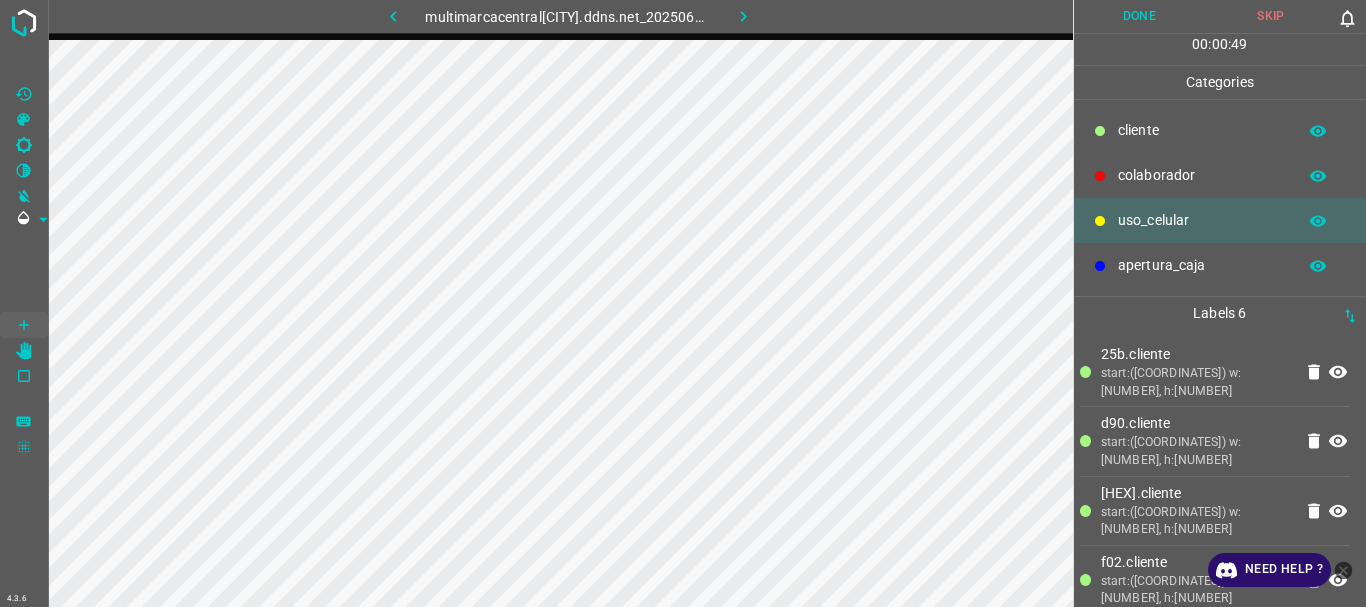 click on "​​cliente" at bounding box center (1220, 130) 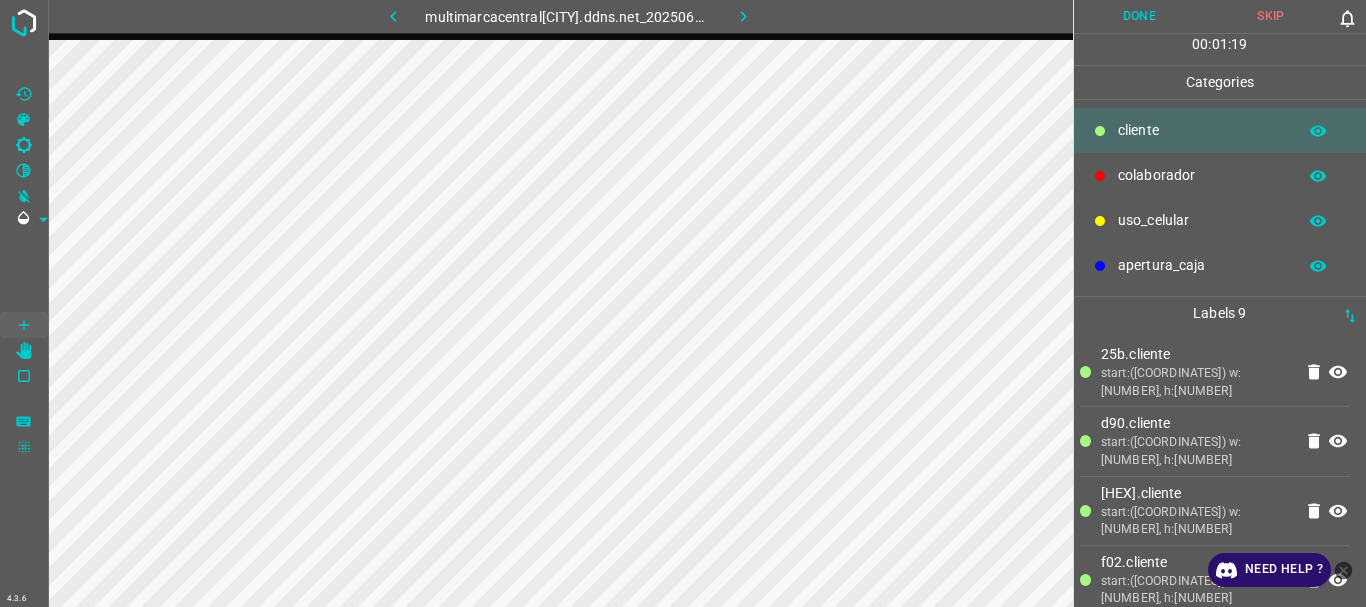 click on "Done" at bounding box center [1140, 16] 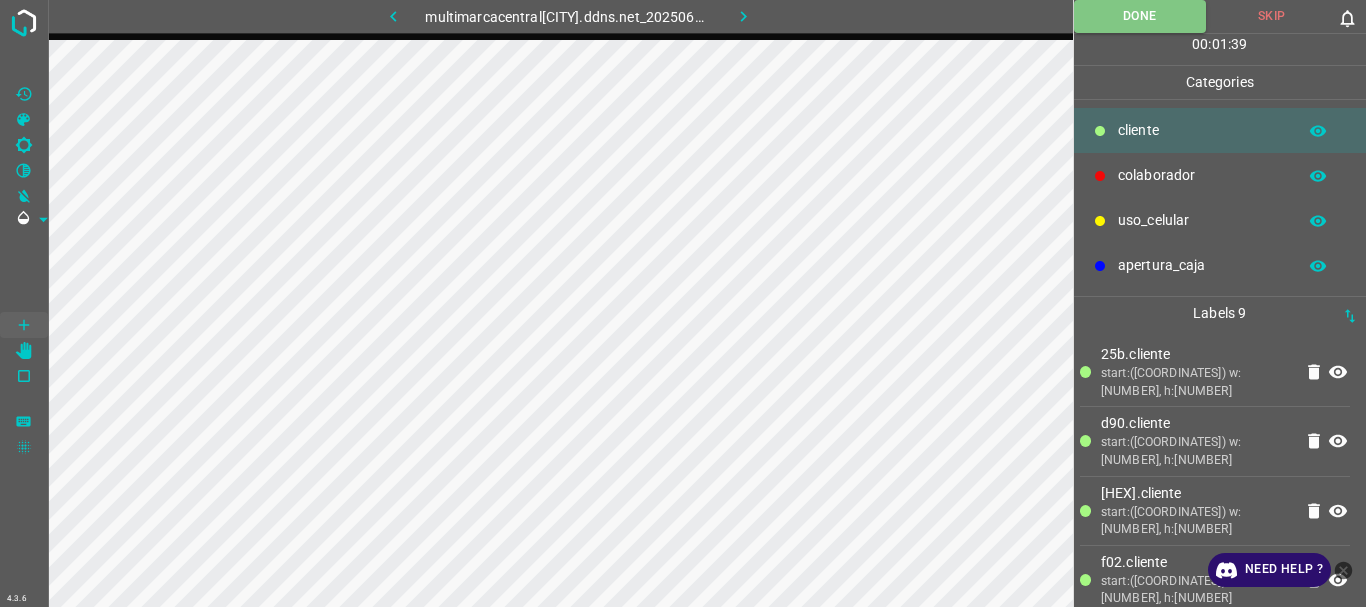 click at bounding box center (743, 16) 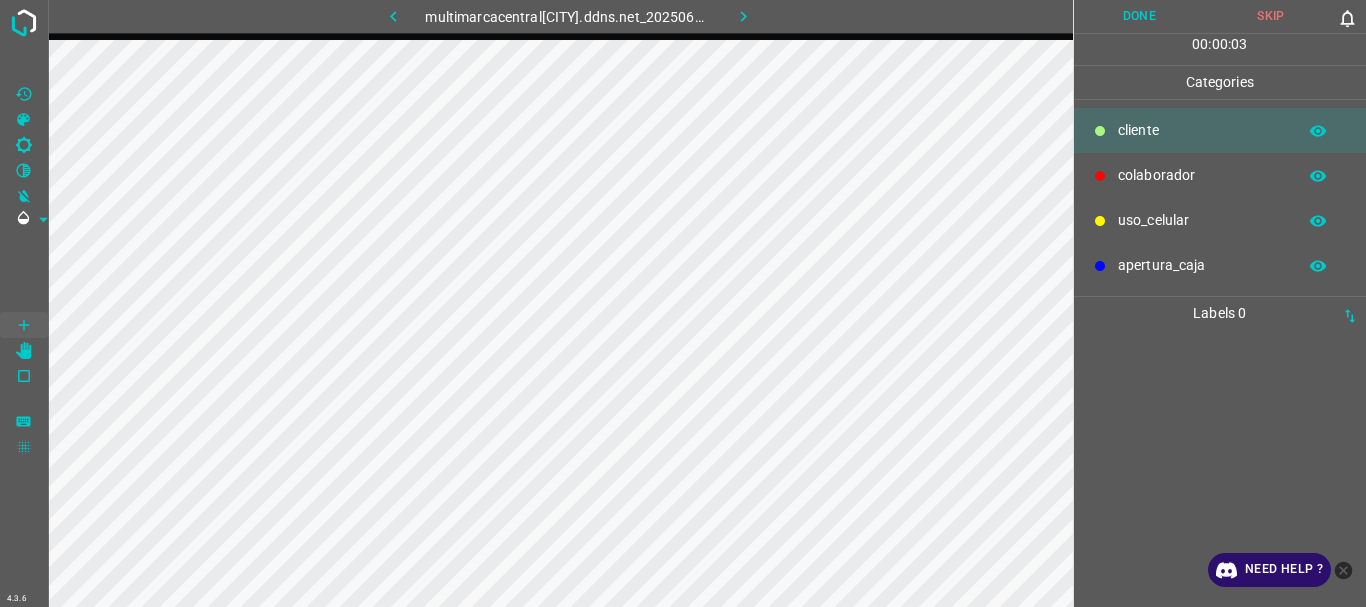 click on "uso_celular" at bounding box center (1202, 130) 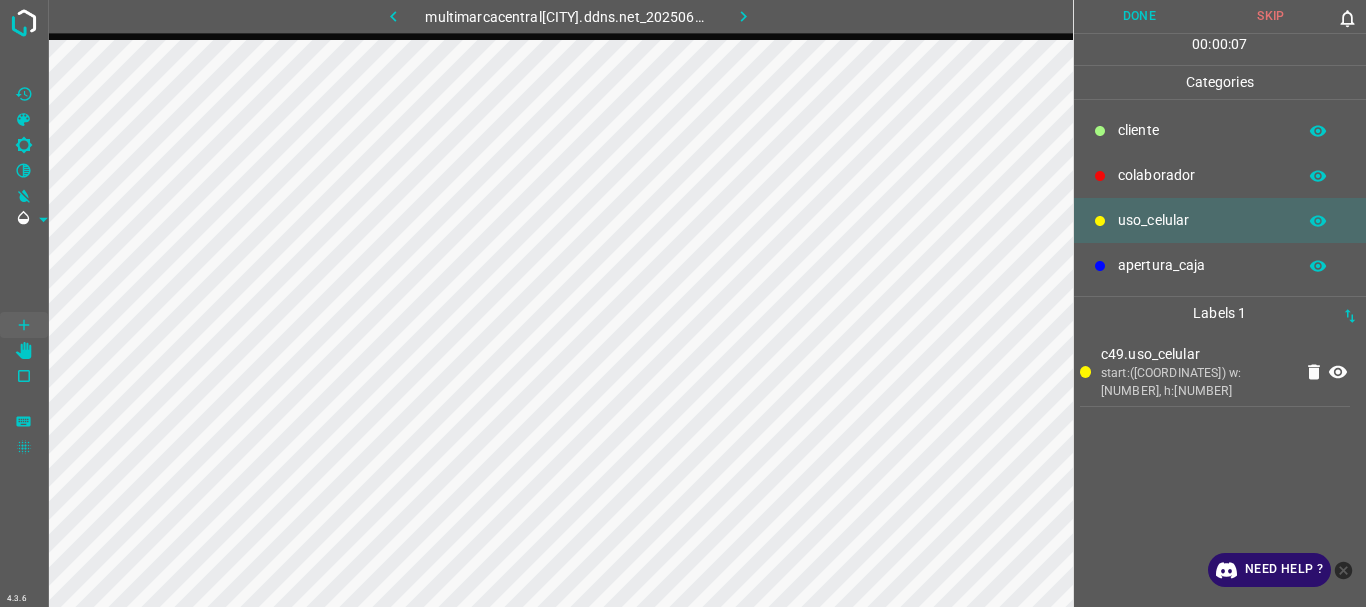 click on "​​cliente" at bounding box center (1202, 130) 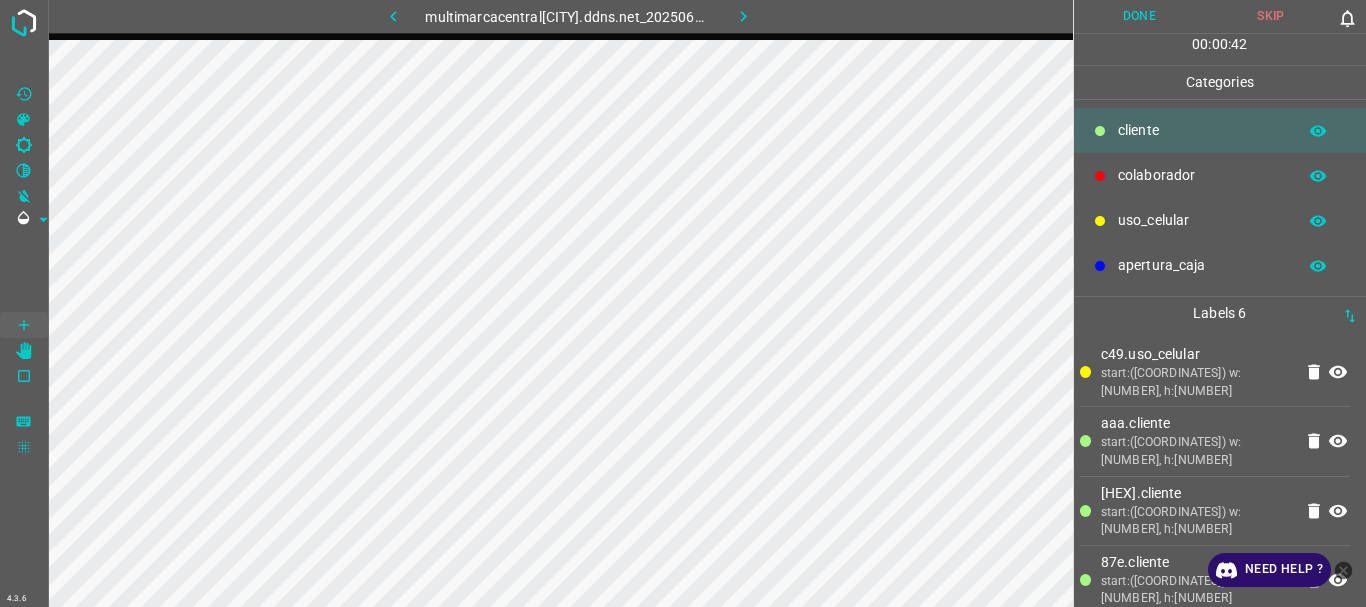 click on "uso_celular" at bounding box center [1202, 130] 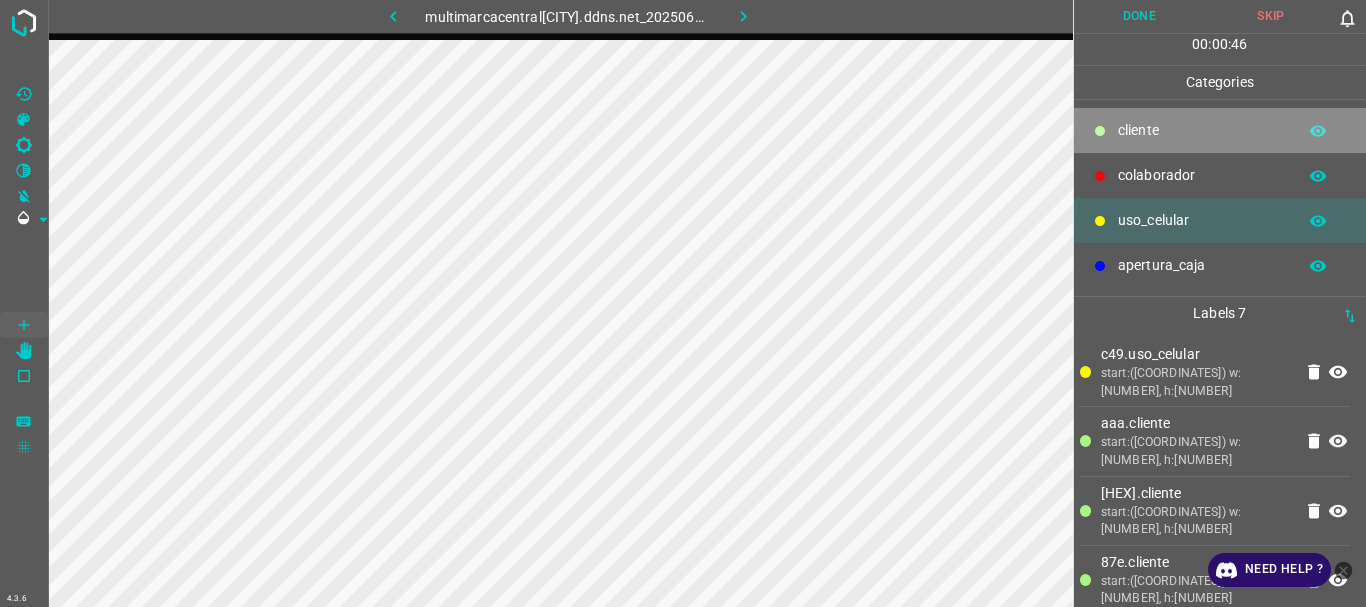 click on "​​cliente" at bounding box center (1202, 130) 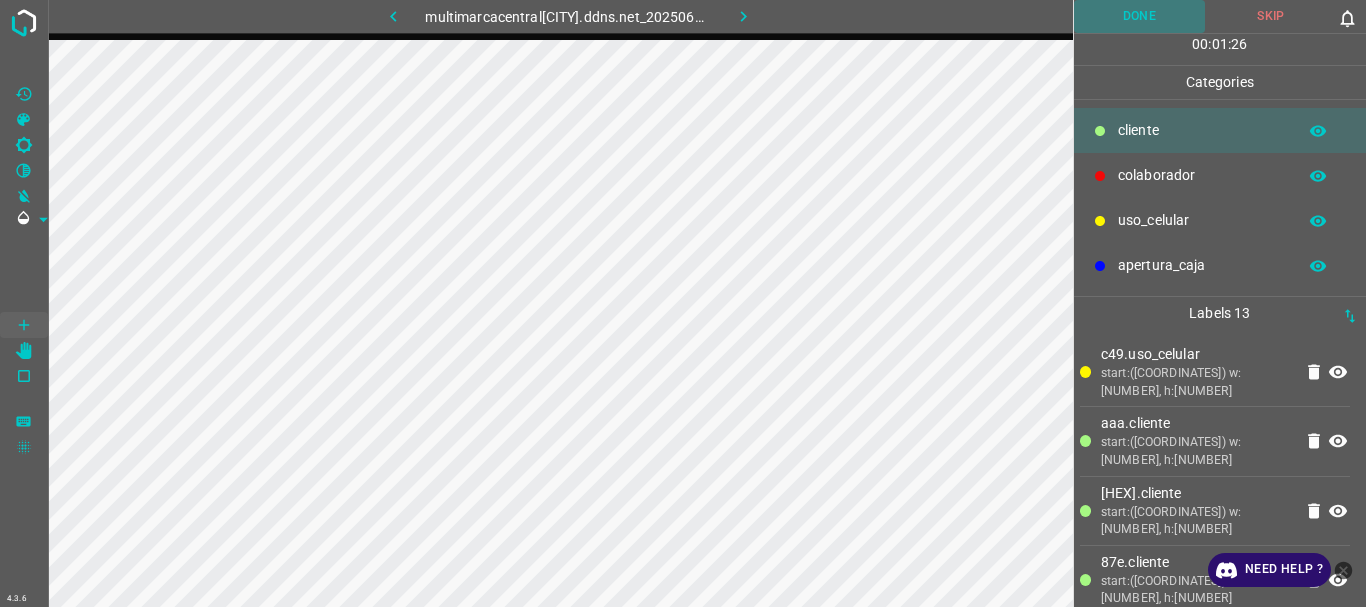 click on "Done" at bounding box center (1140, 16) 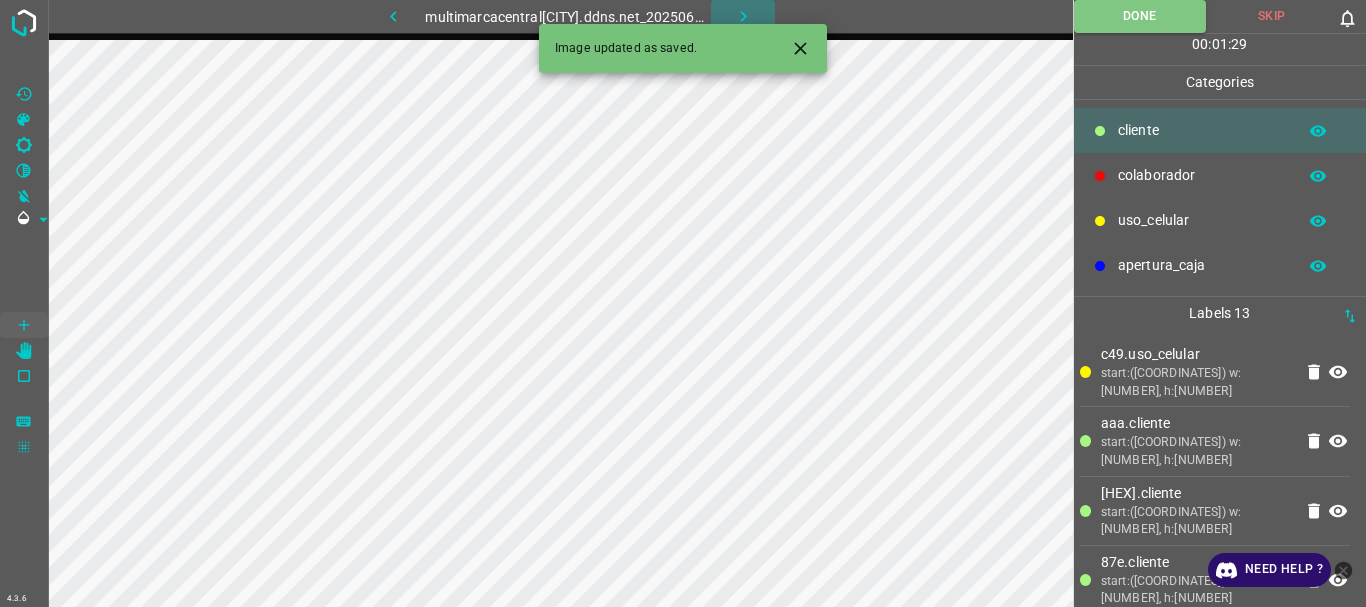 click at bounding box center (743, 16) 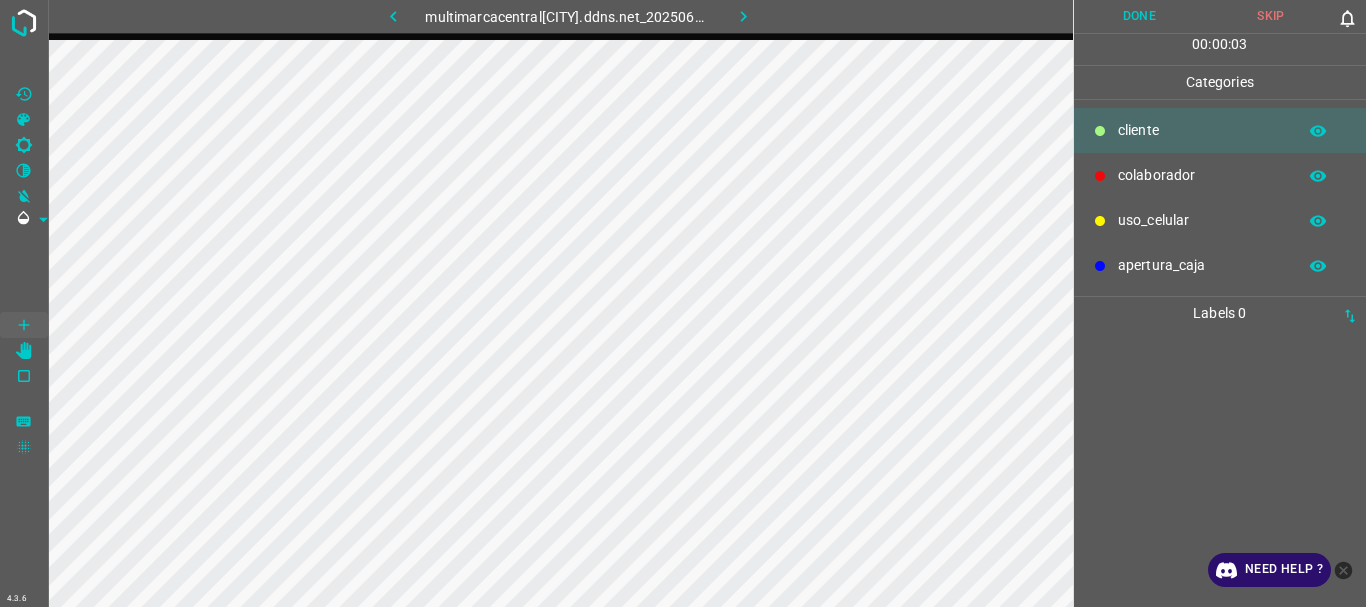 click on "uso_celular" at bounding box center (1202, 130) 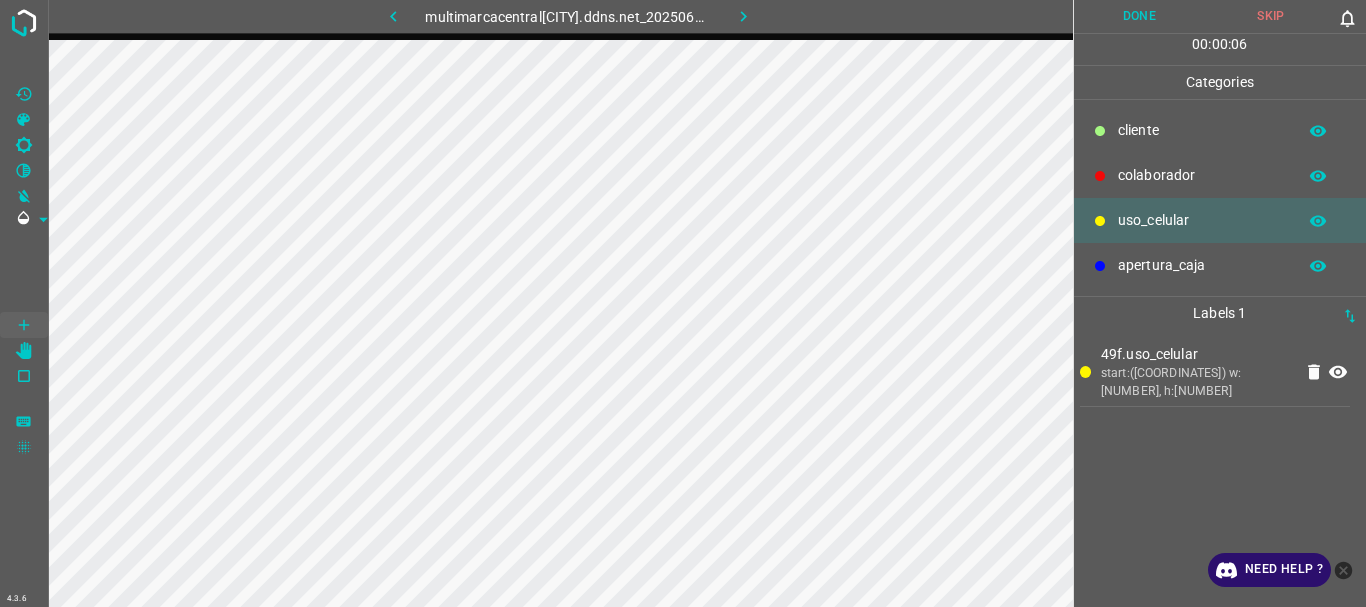 click on "​​cliente" at bounding box center (1202, 130) 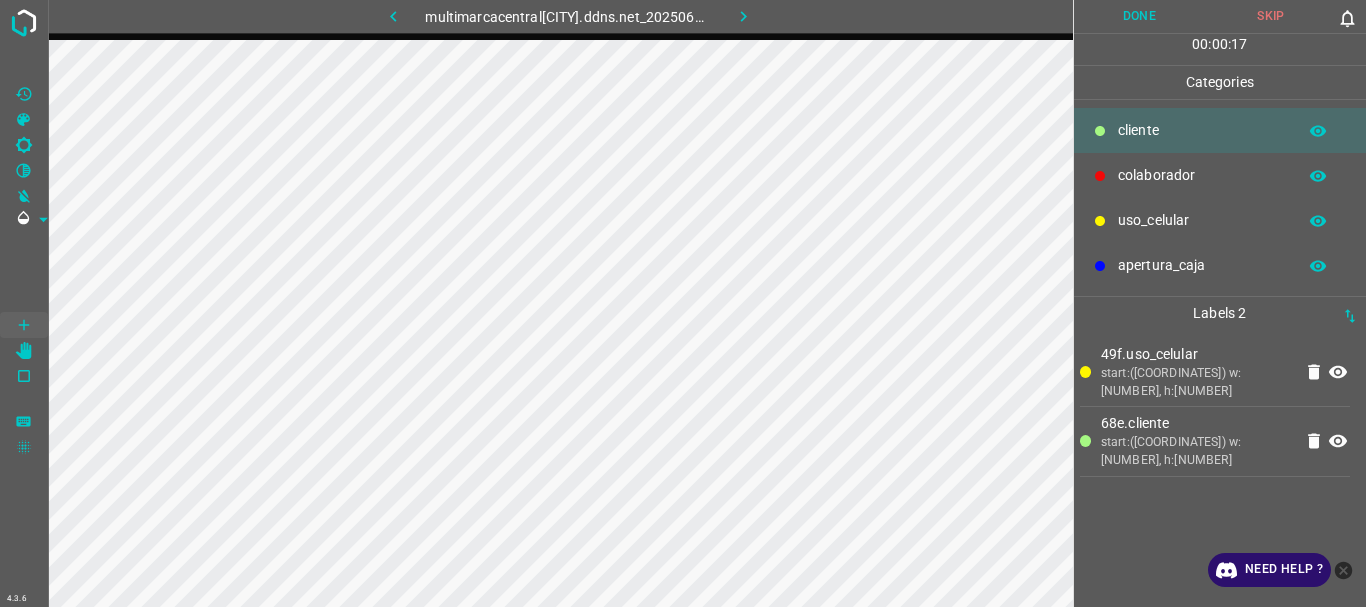 click on "uso_celular" at bounding box center (1202, 130) 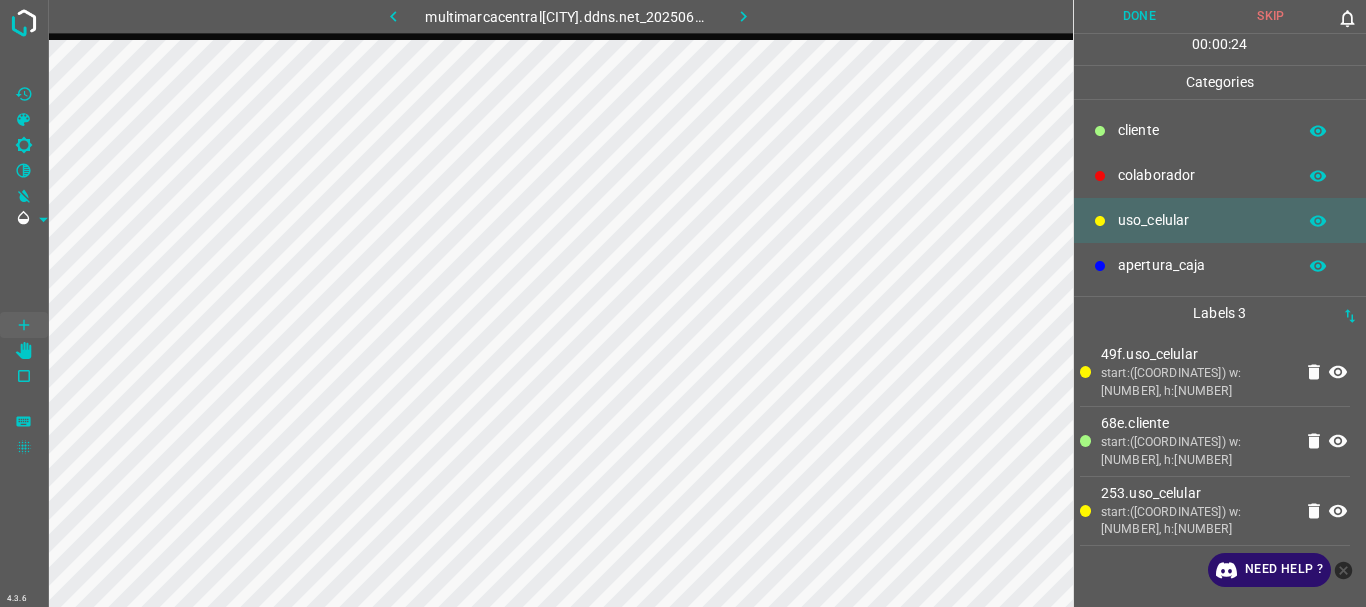 click on "​​cliente" at bounding box center (1202, 130) 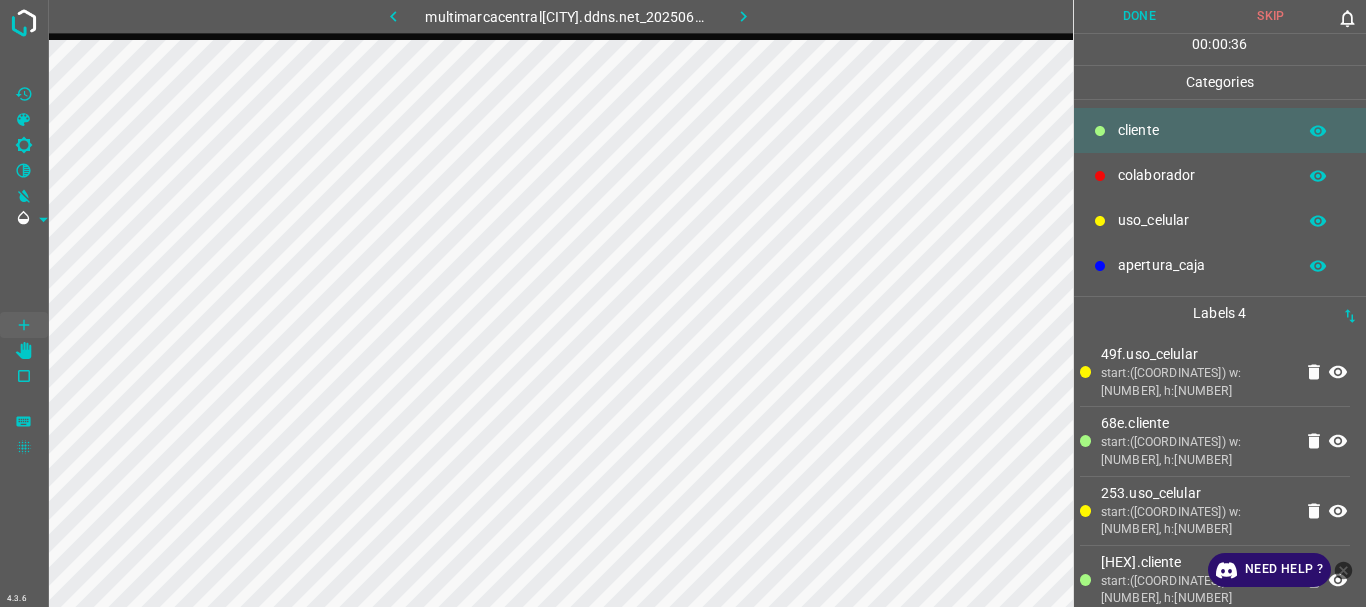 click on "uso_celular" at bounding box center [1220, 220] 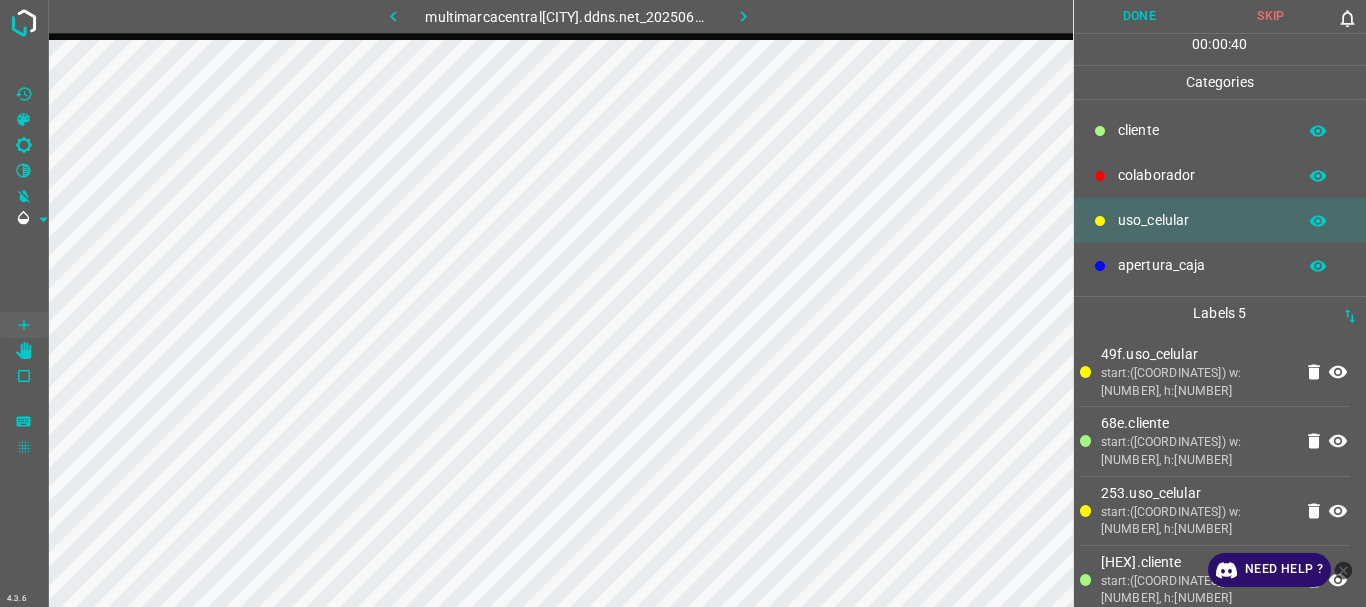 click on "​​cliente" at bounding box center (1202, 130) 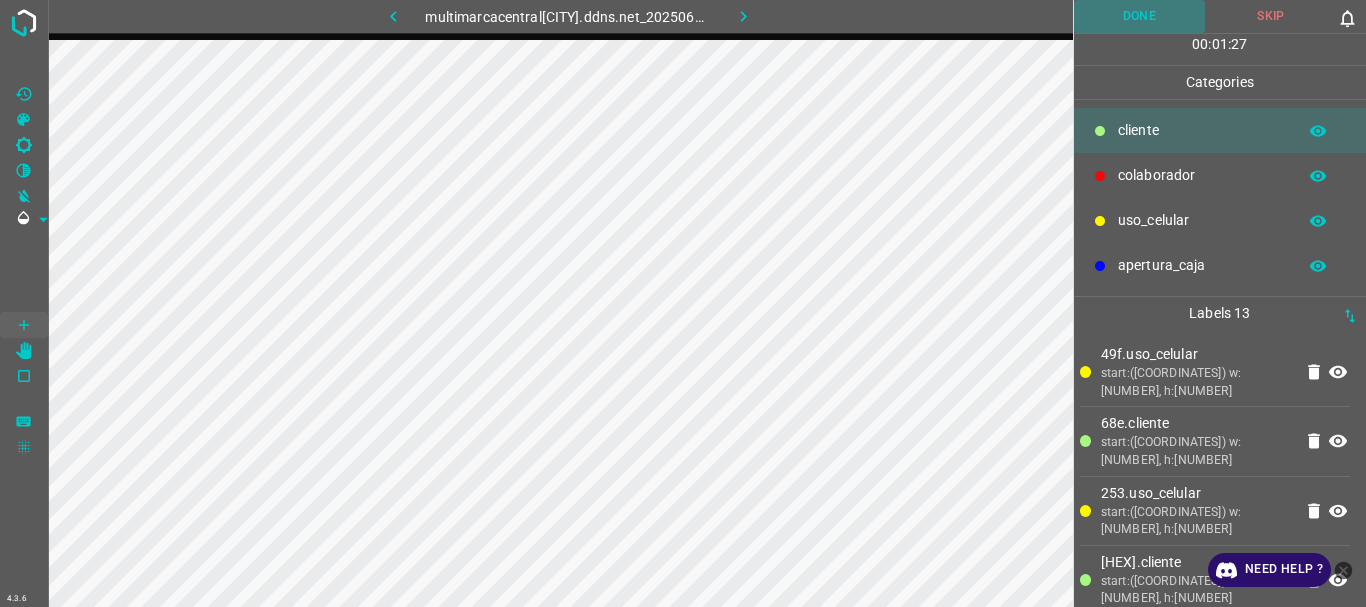 click on "Done" at bounding box center [1140, 16] 